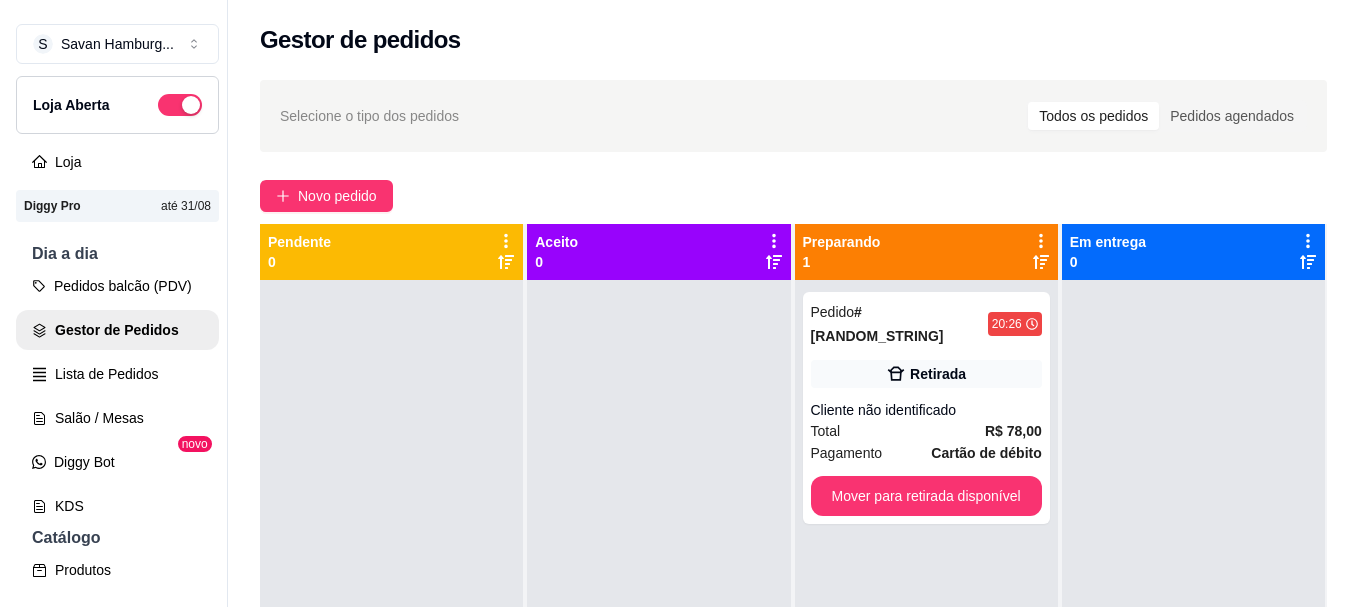 scroll, scrollTop: 0, scrollLeft: 0, axis: both 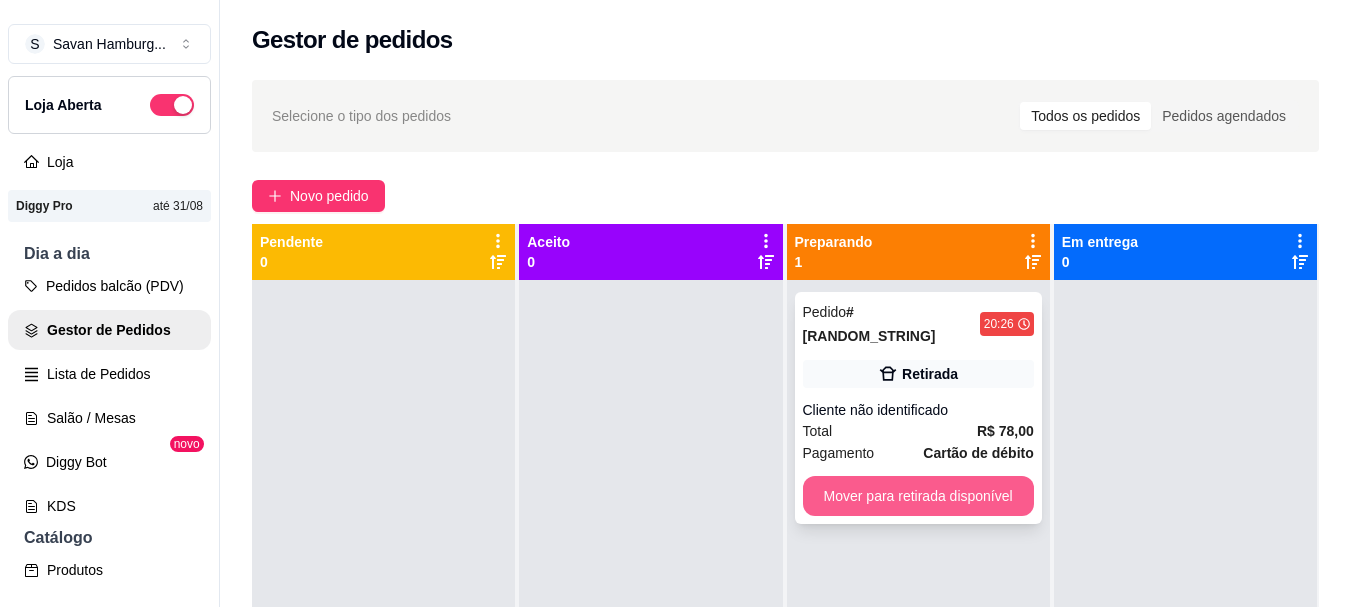 click on "Mover para retirada disponível" at bounding box center [918, 496] 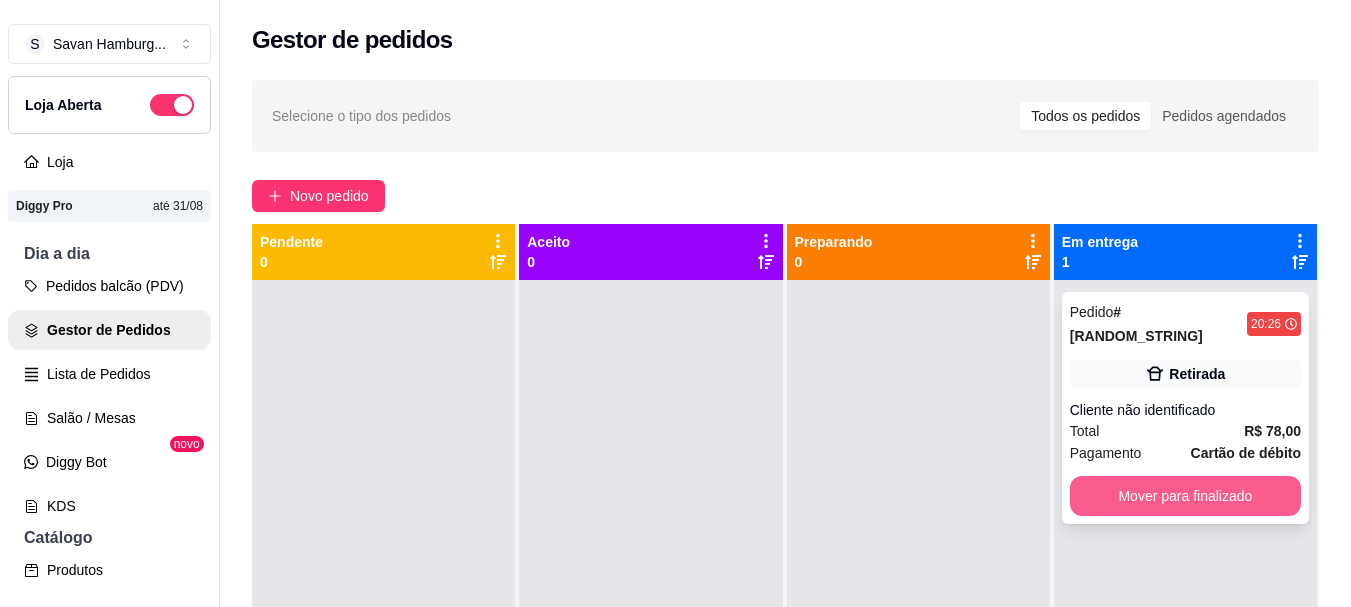 click on "Mover para finalizado" at bounding box center [1185, 496] 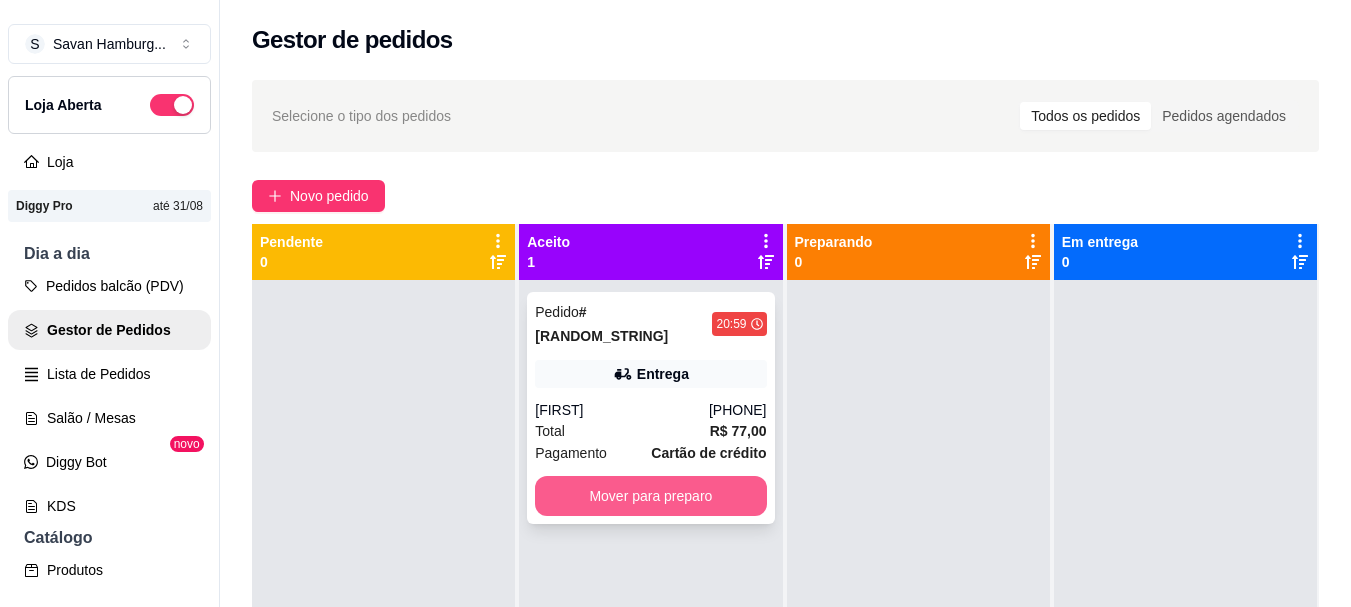 click on "Mover para preparo" at bounding box center [650, 496] 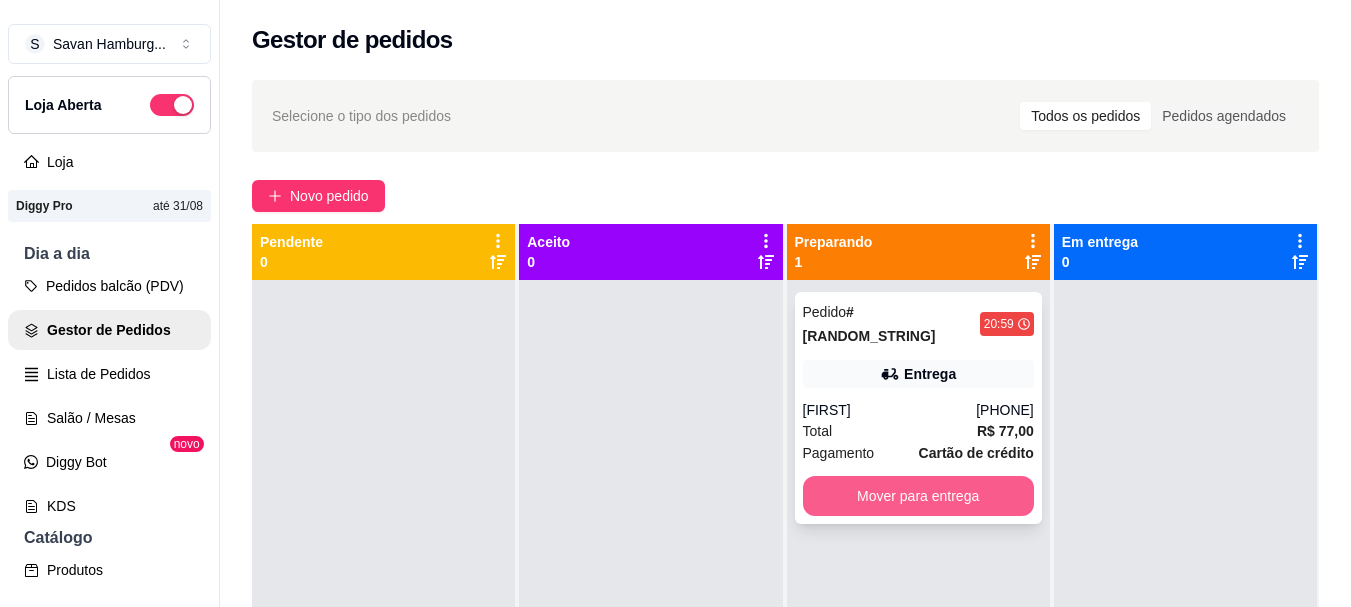 click on "Mover para entrega" at bounding box center (918, 496) 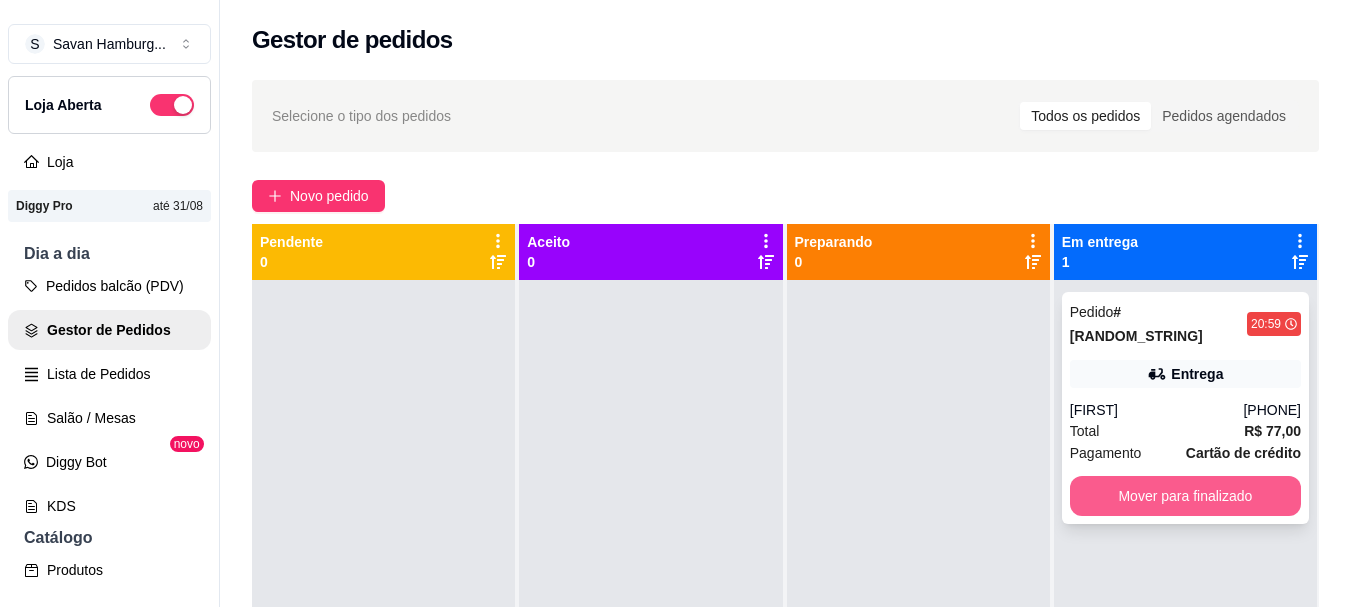 click on "Mover para finalizado" at bounding box center [1185, 496] 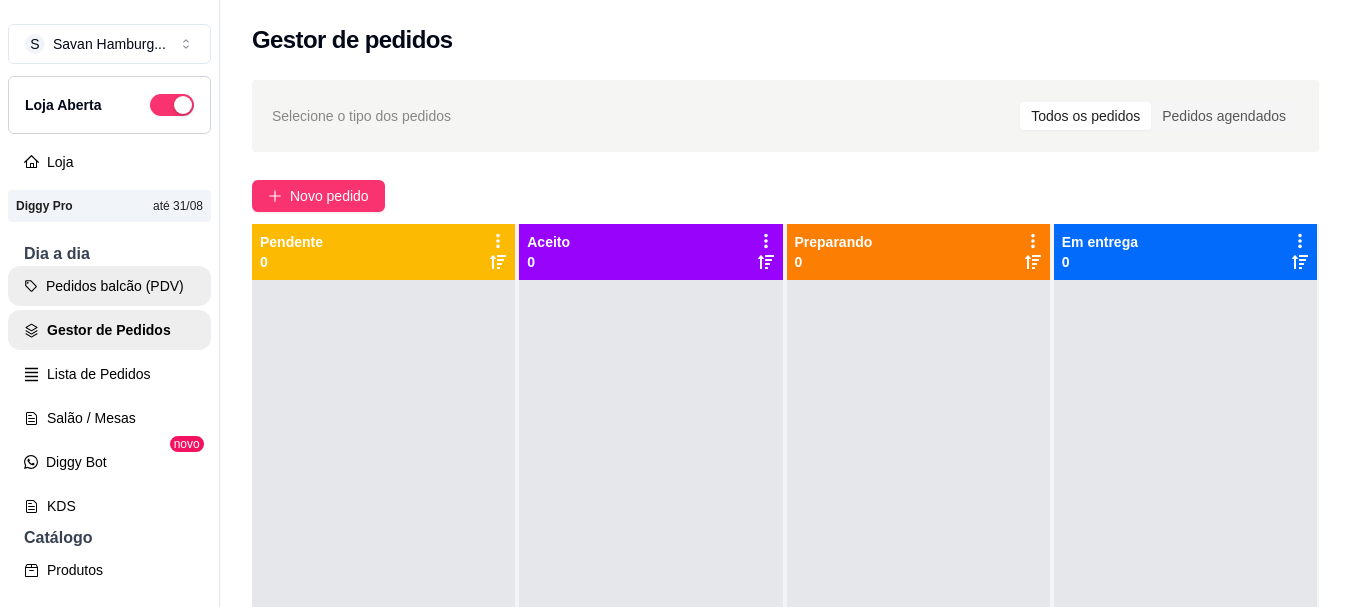 click on "Pedidos balcão (PDV)" at bounding box center (109, 286) 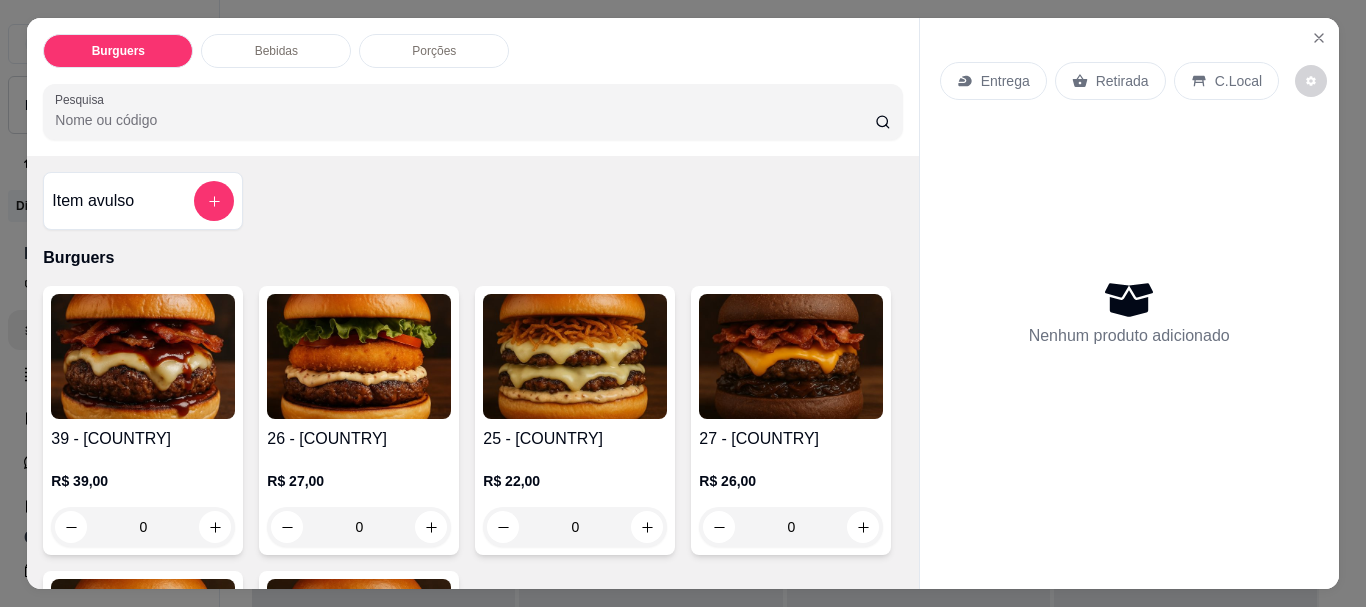 click on "0" at bounding box center (575, 527) 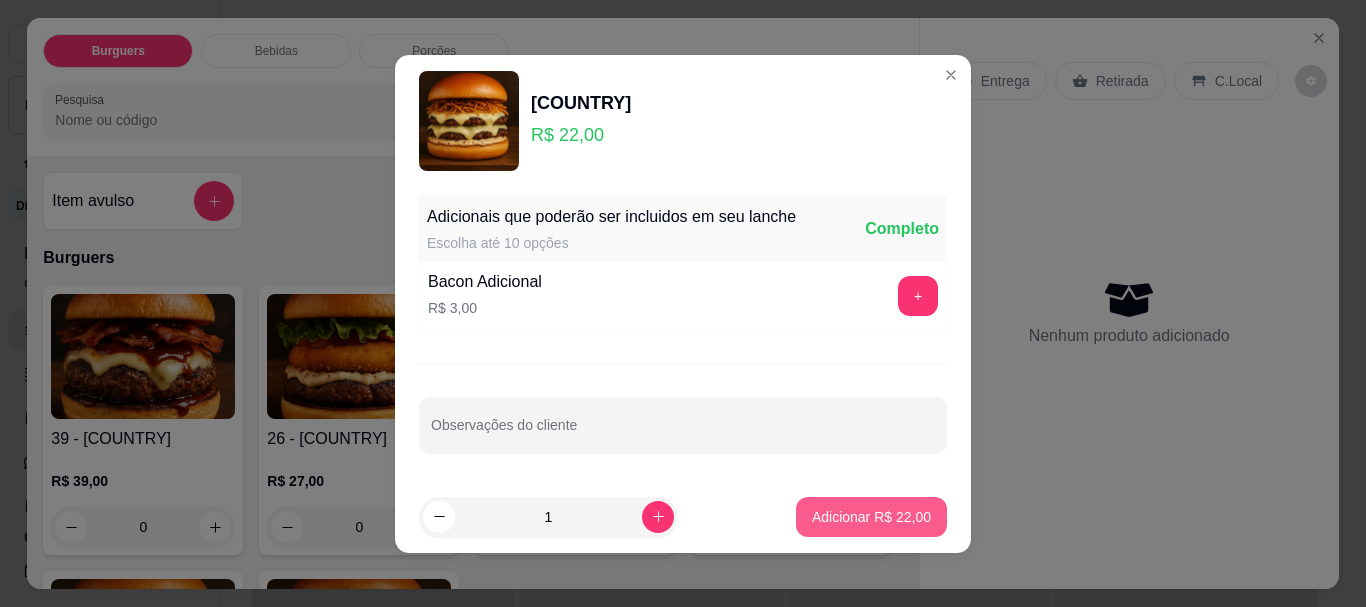 click on "Adicionar   R$ 22,00" at bounding box center (871, 517) 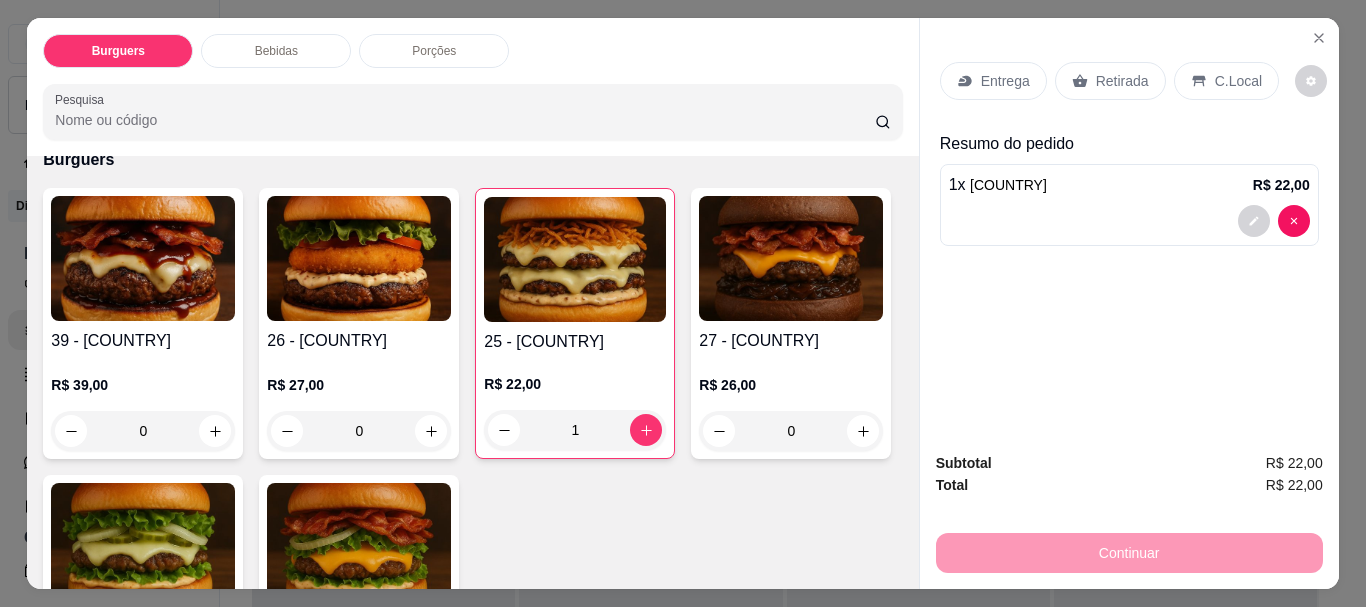 scroll, scrollTop: 104, scrollLeft: 0, axis: vertical 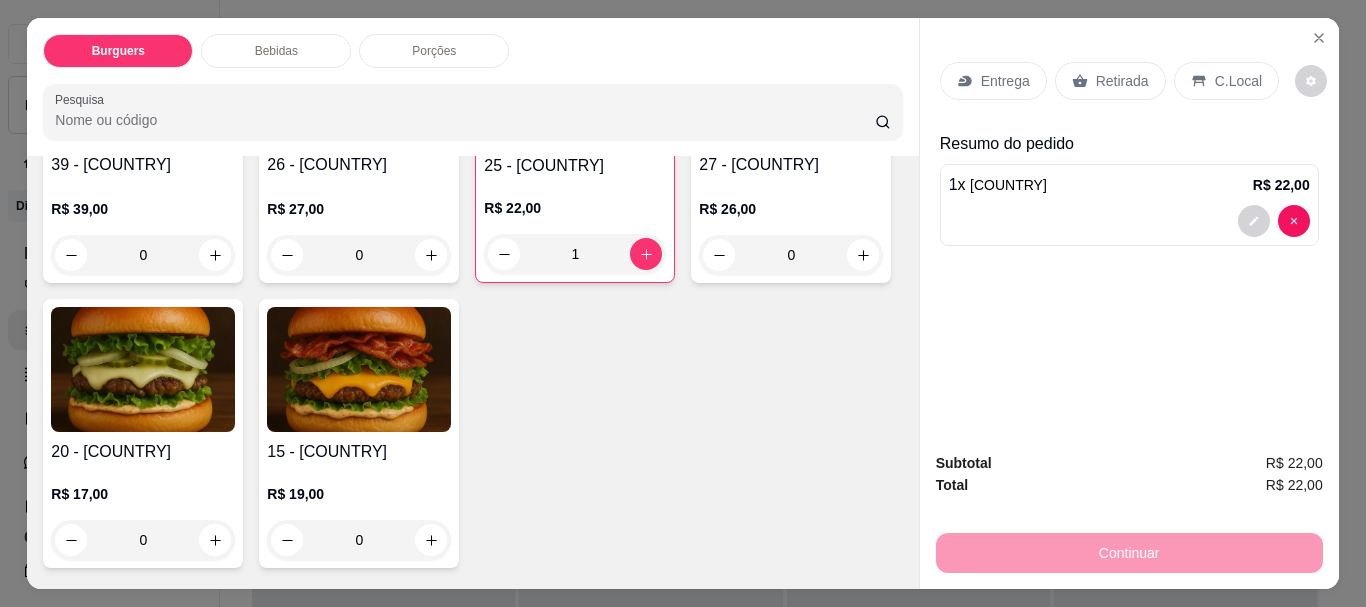 click on "1" at bounding box center [575, 254] 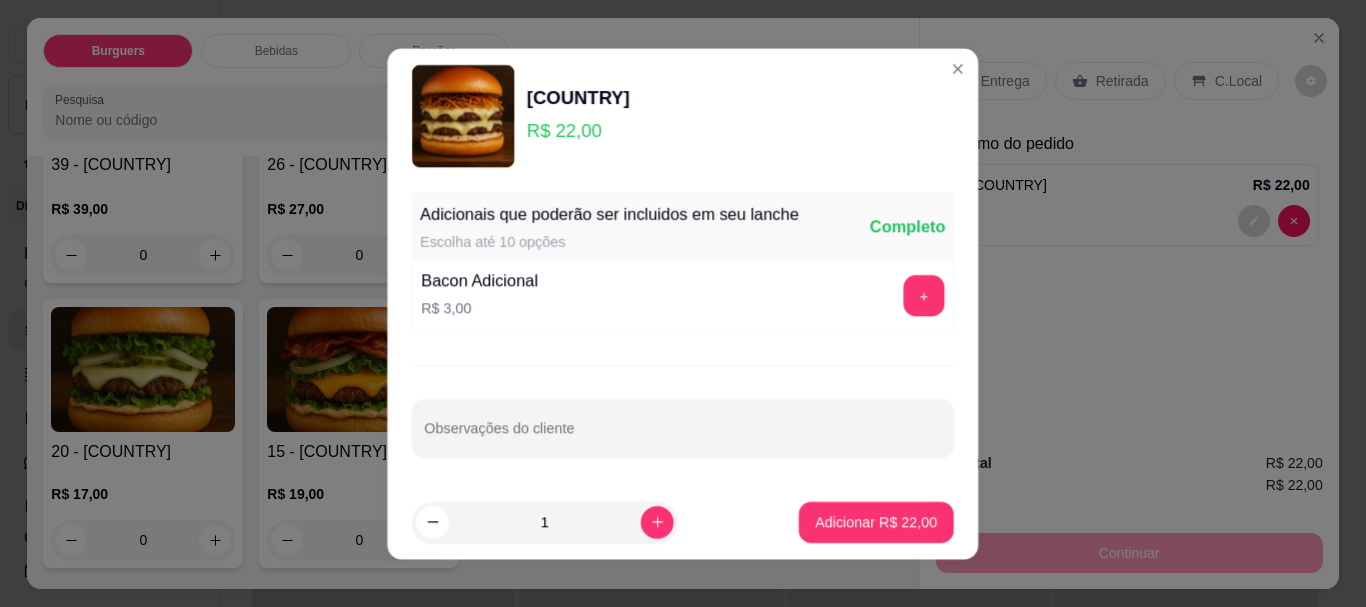 click on "Escolha até 10 opções" at bounding box center [609, 241] 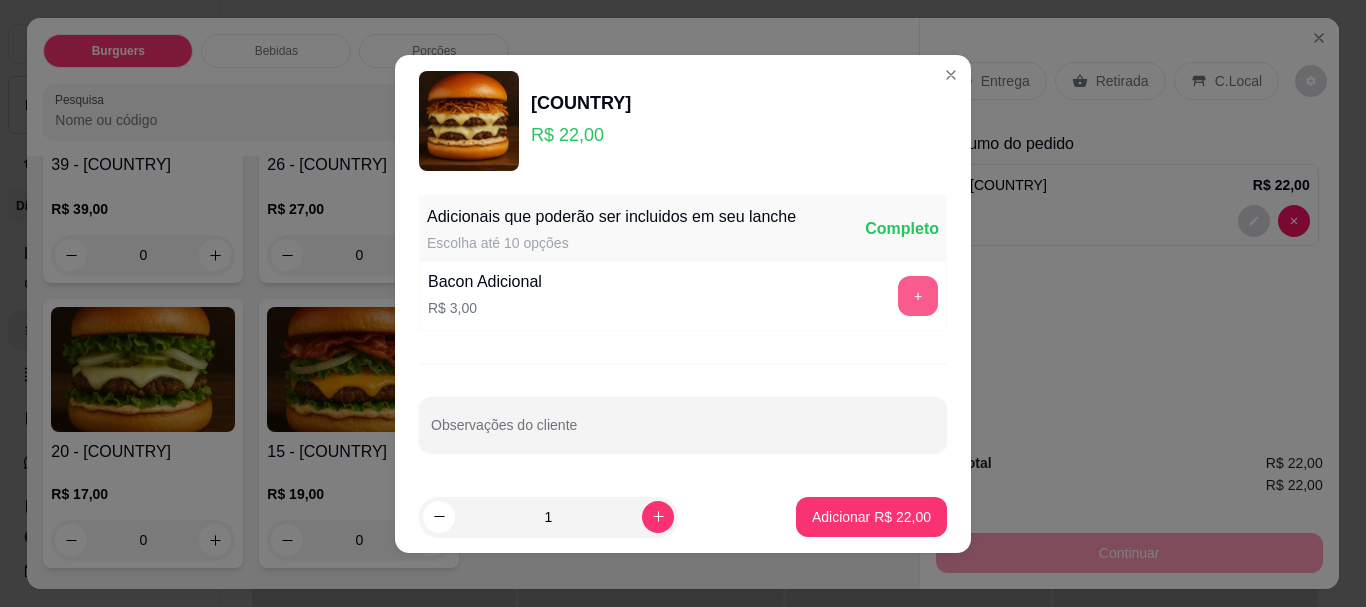 click on "+" at bounding box center (918, 296) 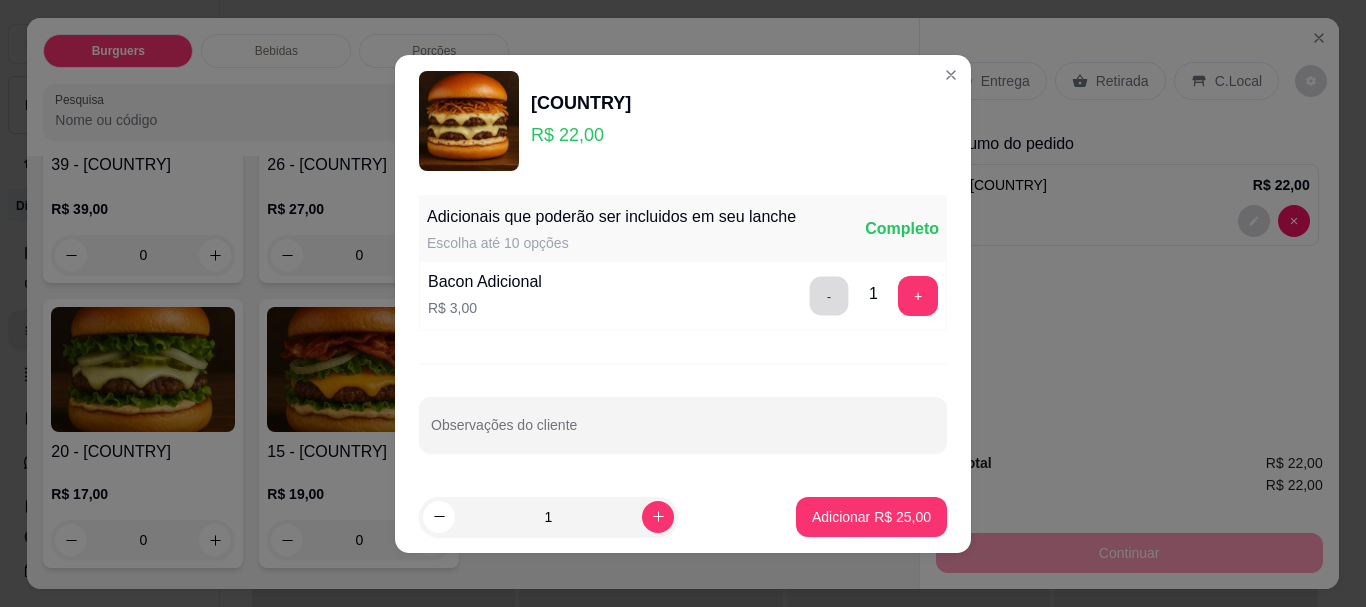 click on "-" at bounding box center [829, 295] 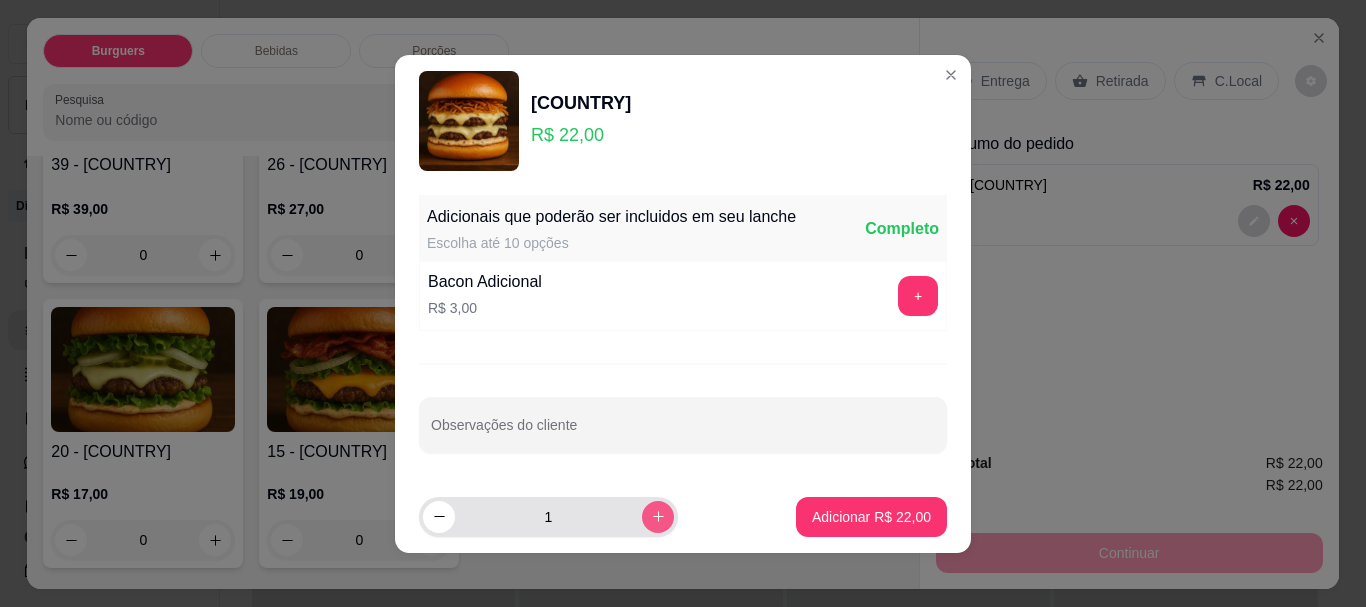 click 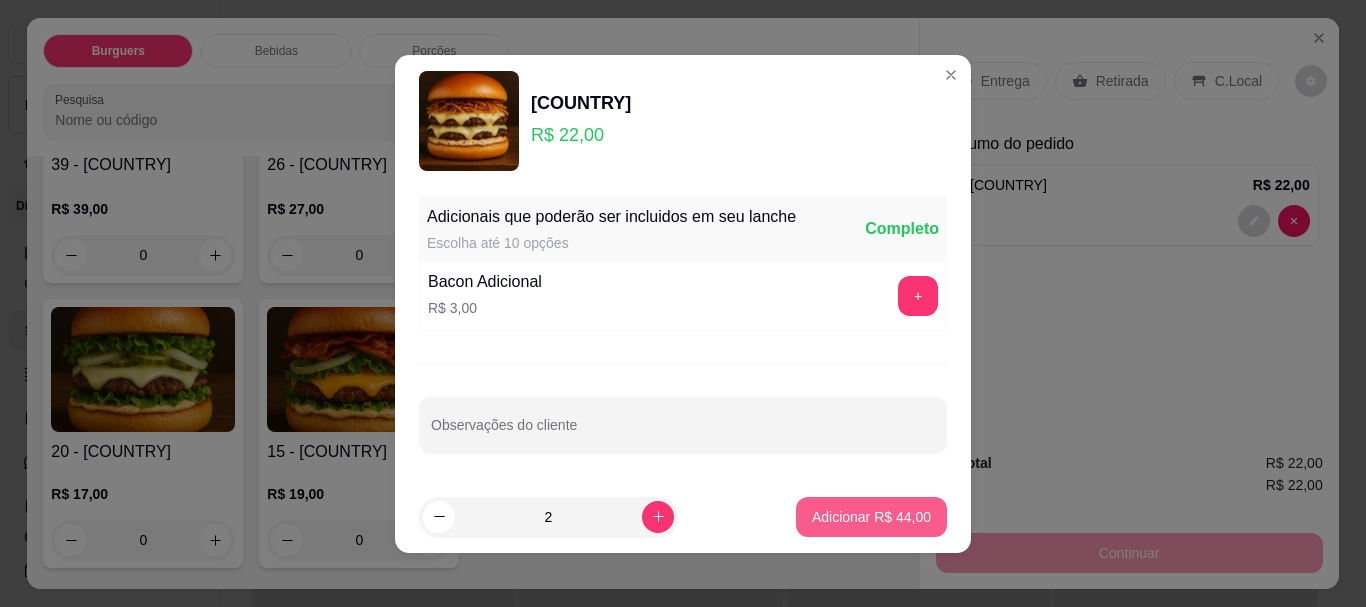 click on "Adicionar   R$ 44,00" at bounding box center [871, 517] 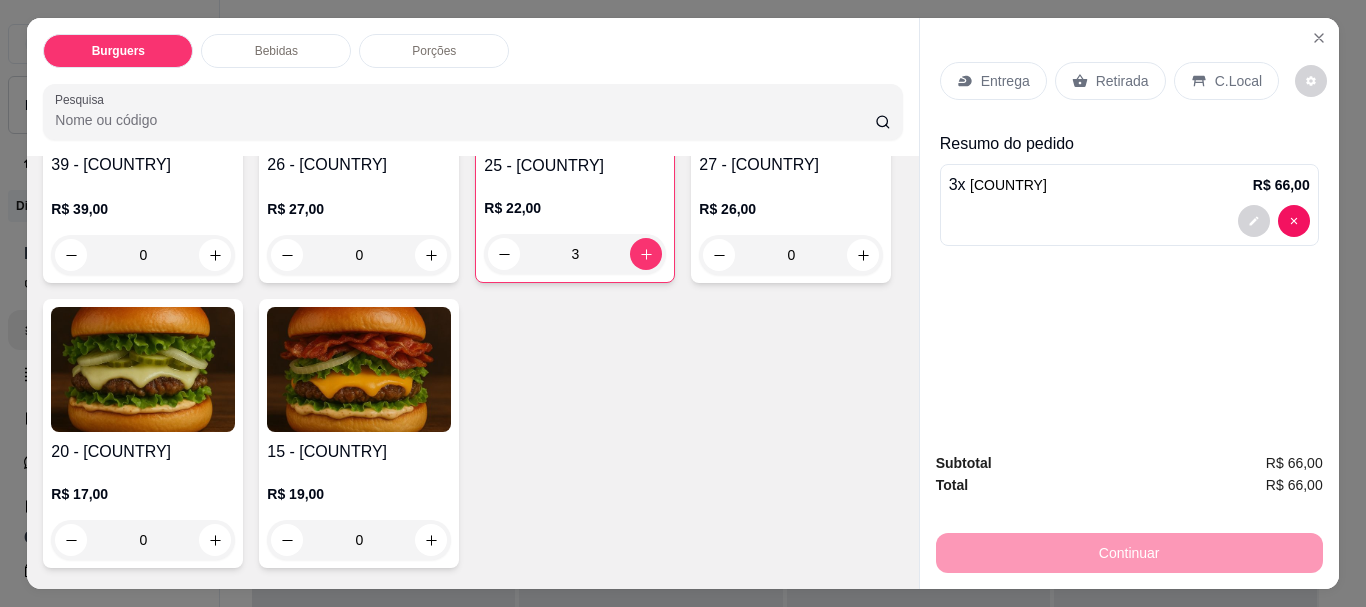 click on "Retirada" at bounding box center [1122, 81] 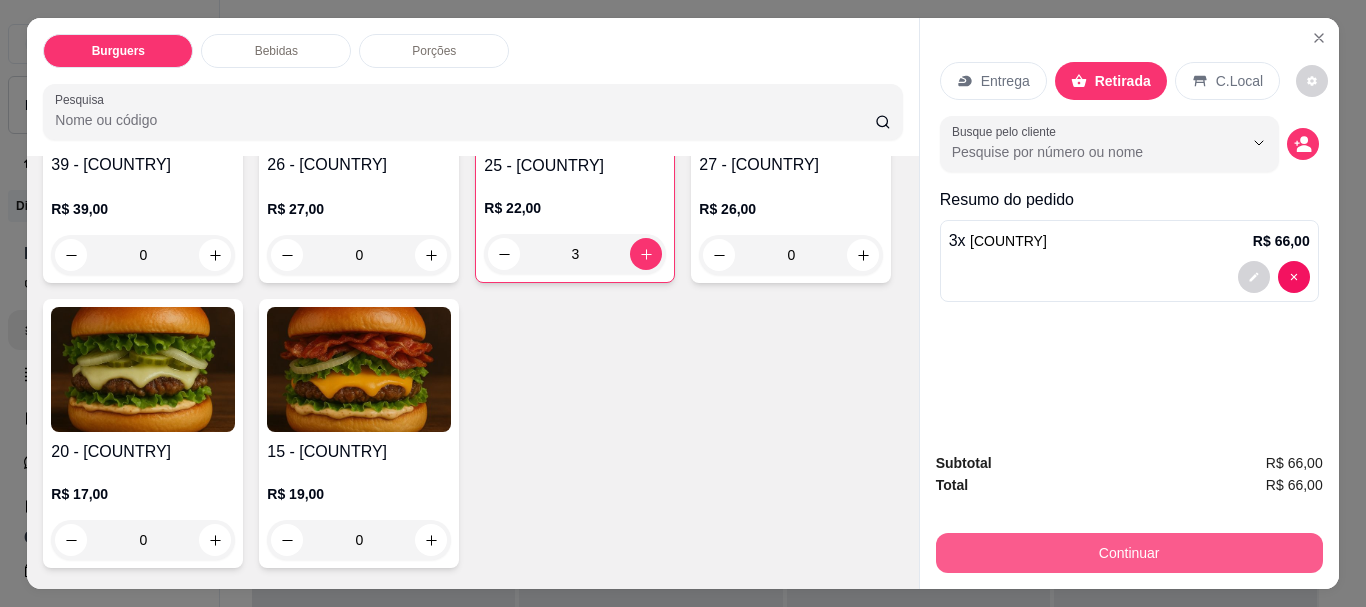 click on "Continuar" at bounding box center (1129, 553) 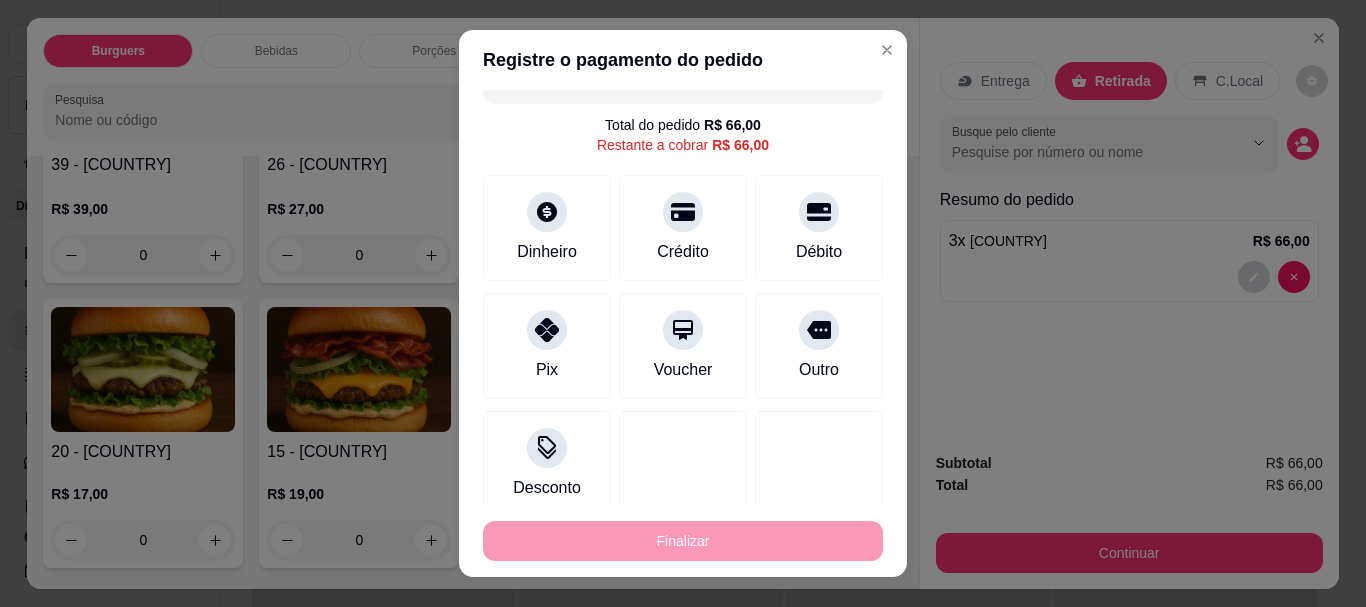 scroll, scrollTop: 33, scrollLeft: 0, axis: vertical 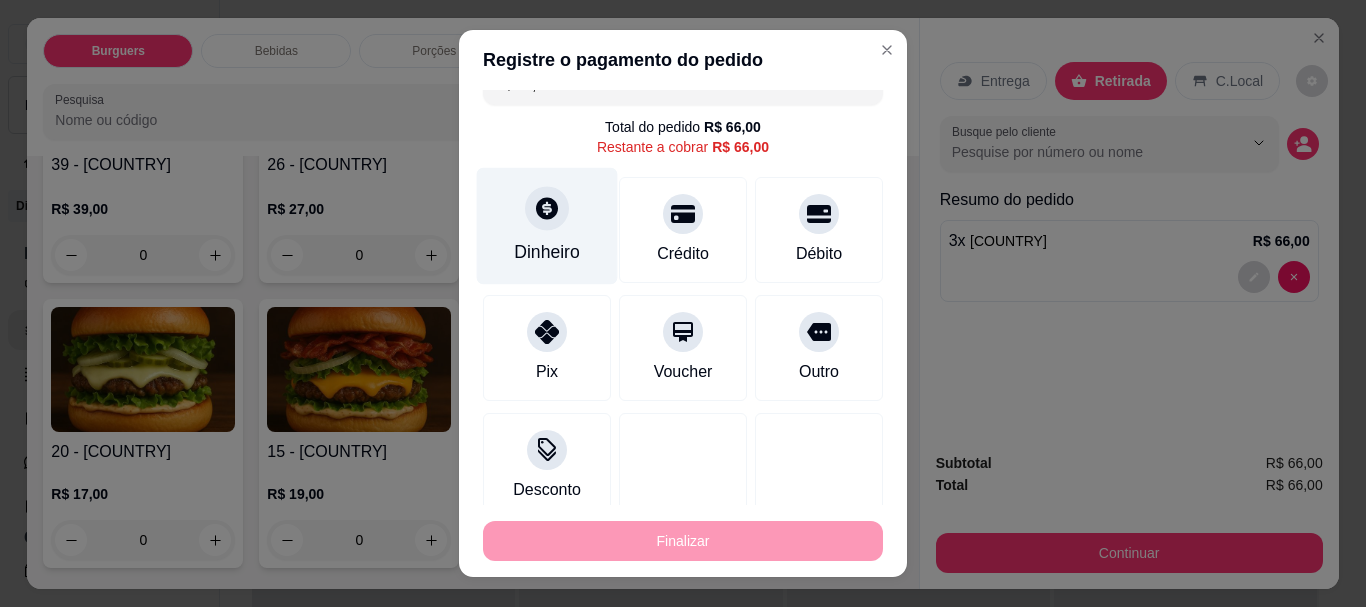 click 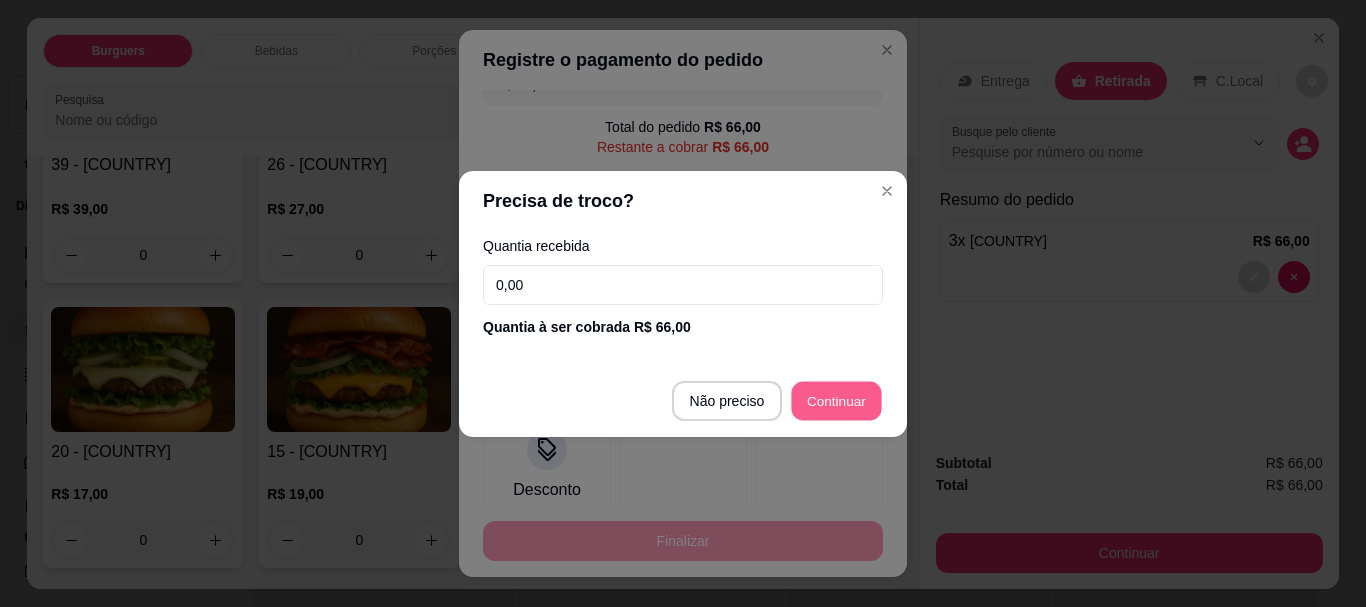 type on "R$ 0,00" 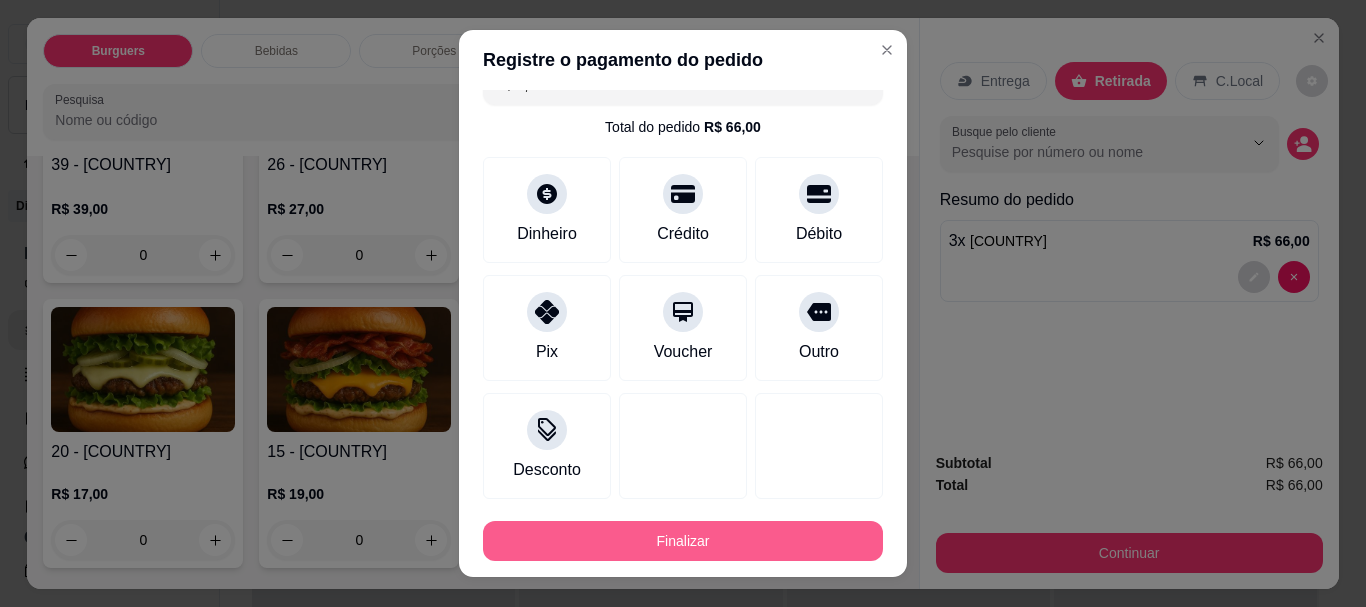 click on "Finalizar" at bounding box center (683, 541) 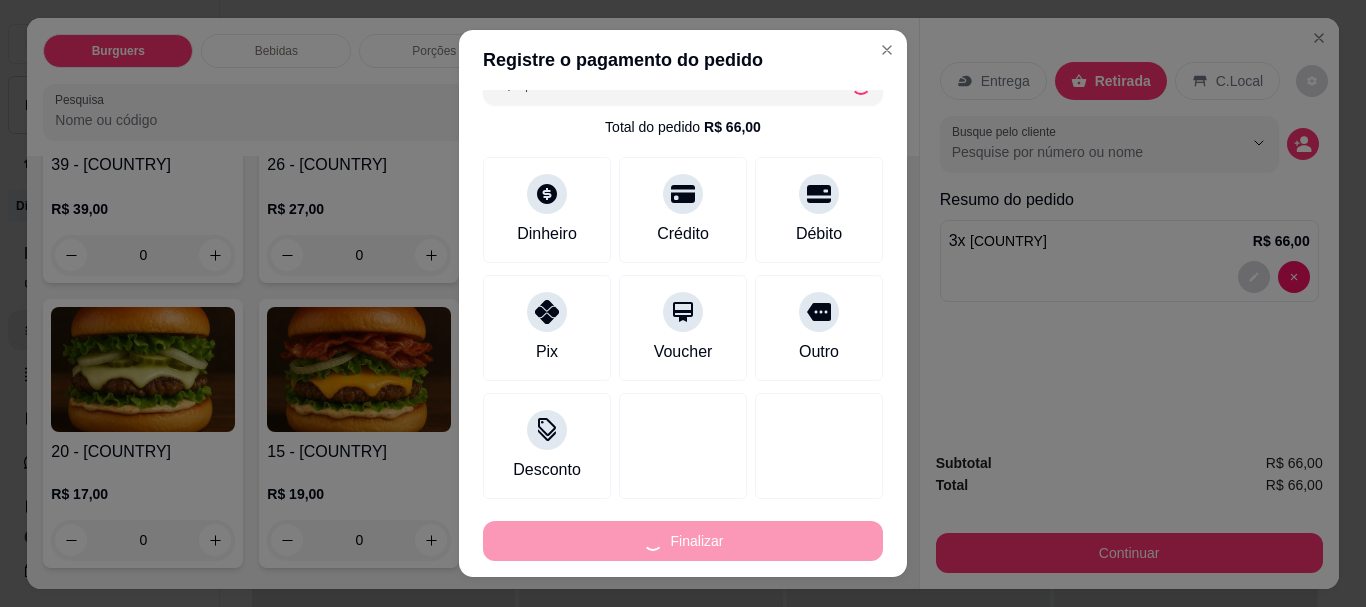 type on "0" 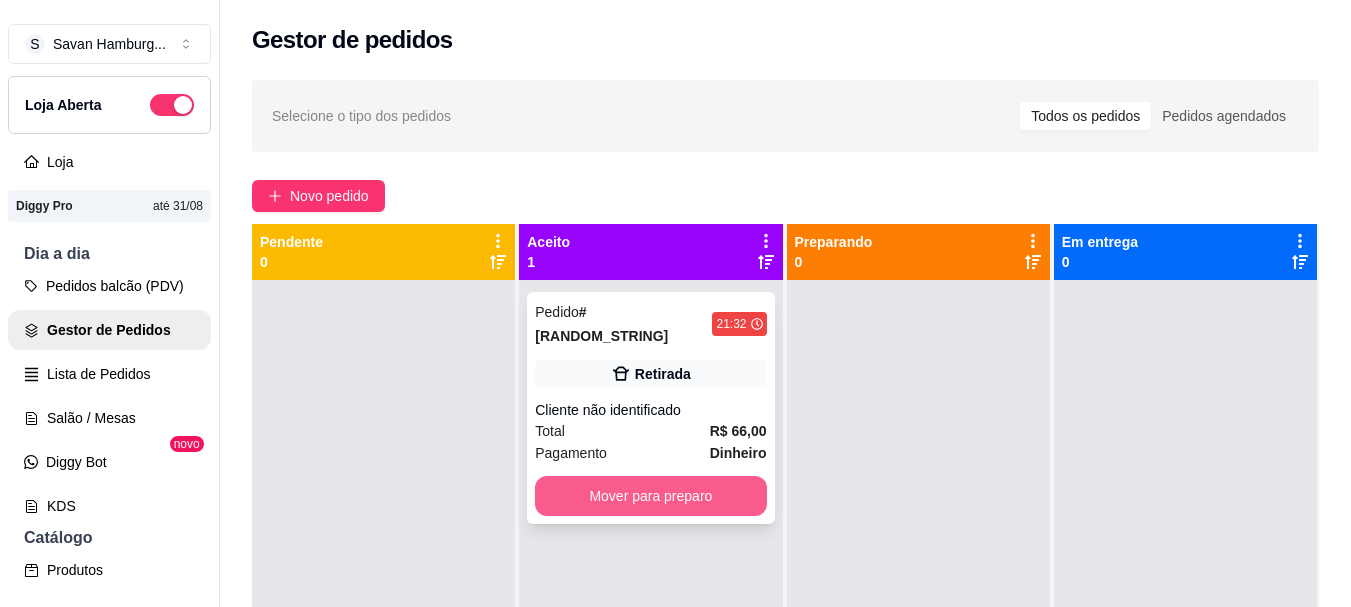 click on "Mover para preparo" at bounding box center (650, 496) 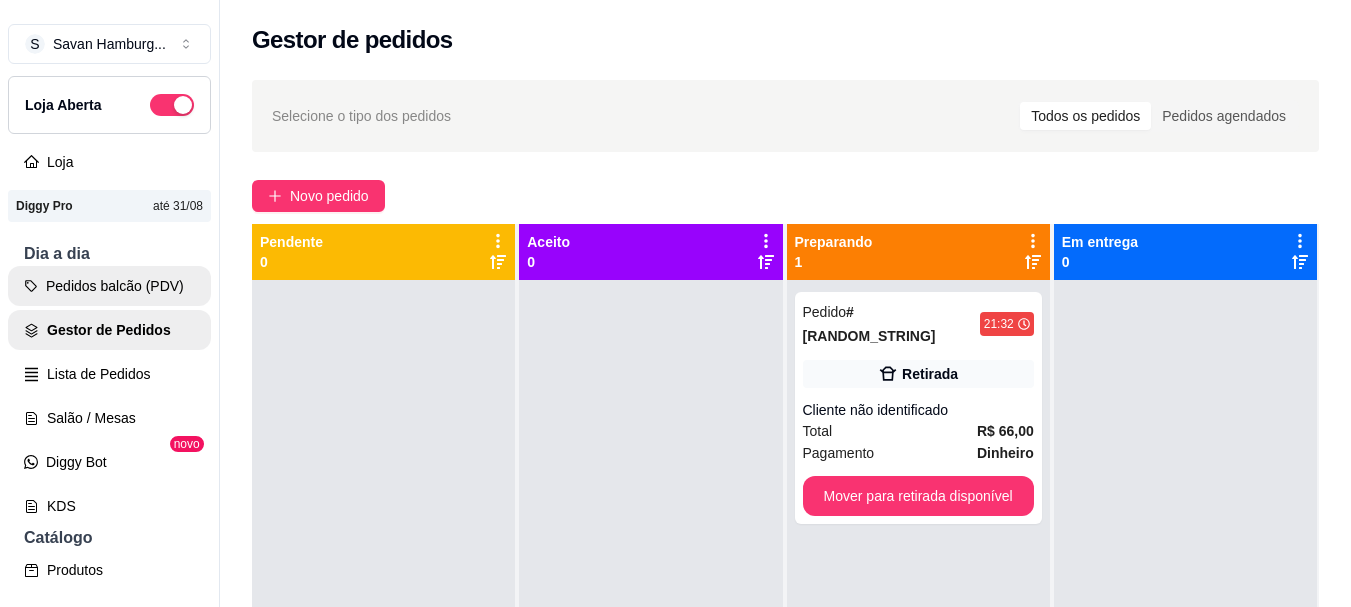 click on "Pedidos balcão (PDV)" at bounding box center [109, 286] 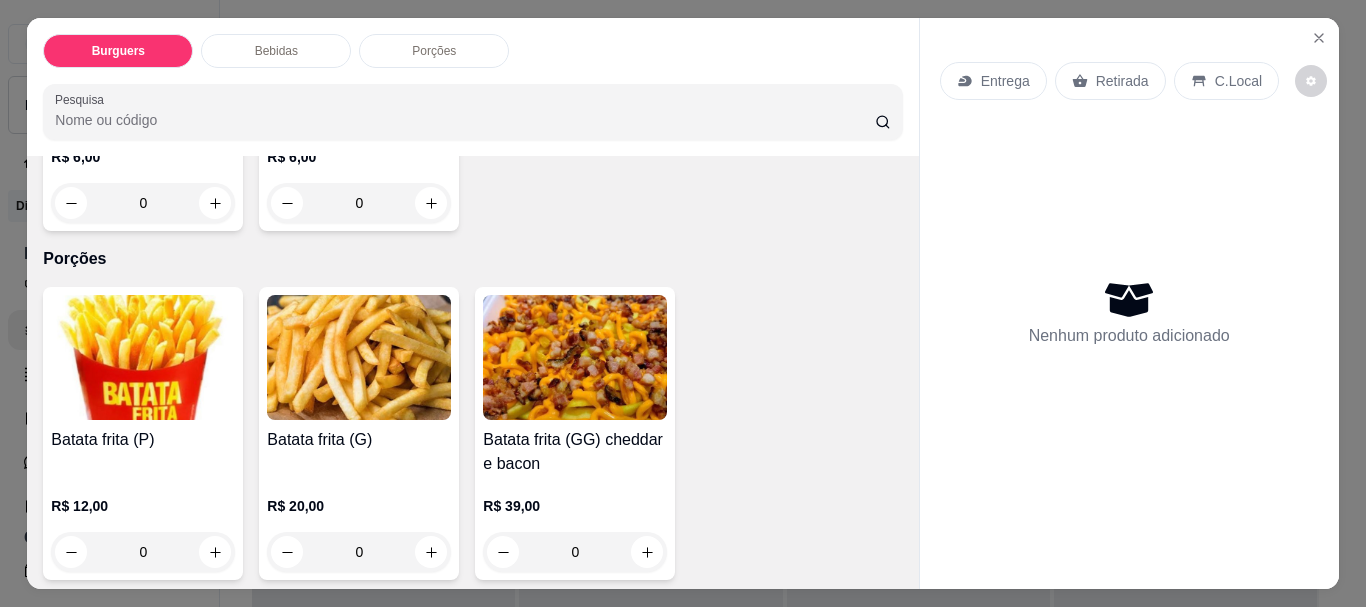 scroll, scrollTop: 941, scrollLeft: 0, axis: vertical 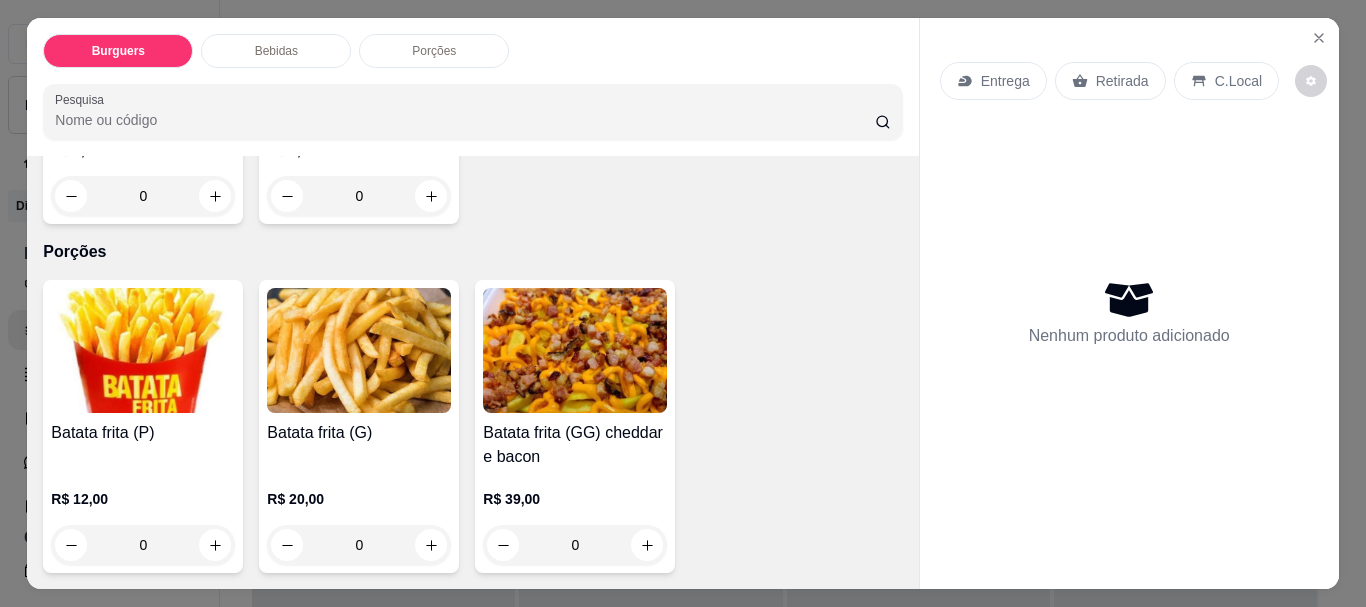 click on "0" at bounding box center (359, 545) 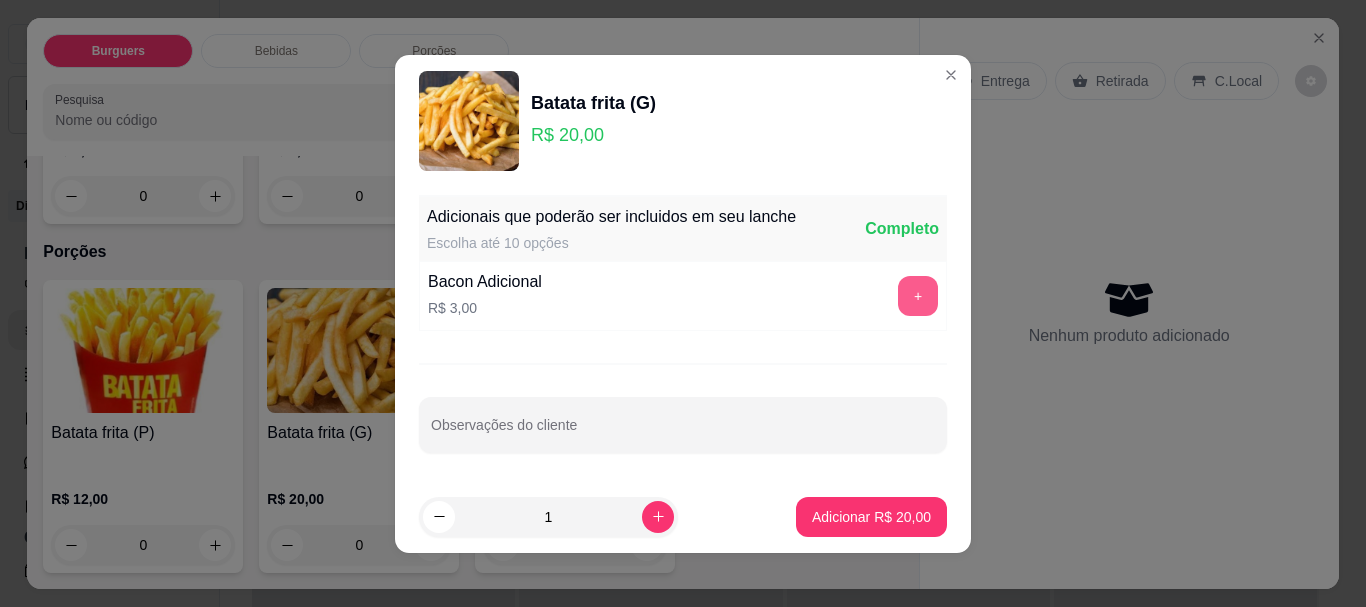 click on "+" at bounding box center (918, 296) 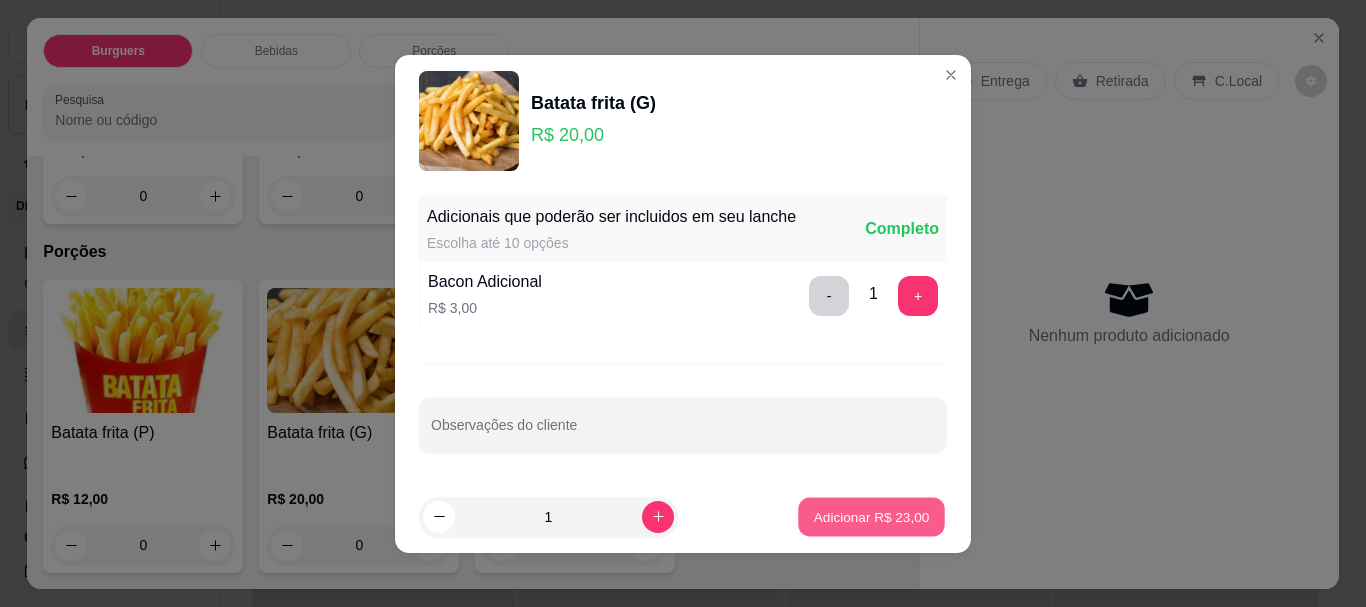 click on "Adicionar   R$ 23,00" at bounding box center (872, 516) 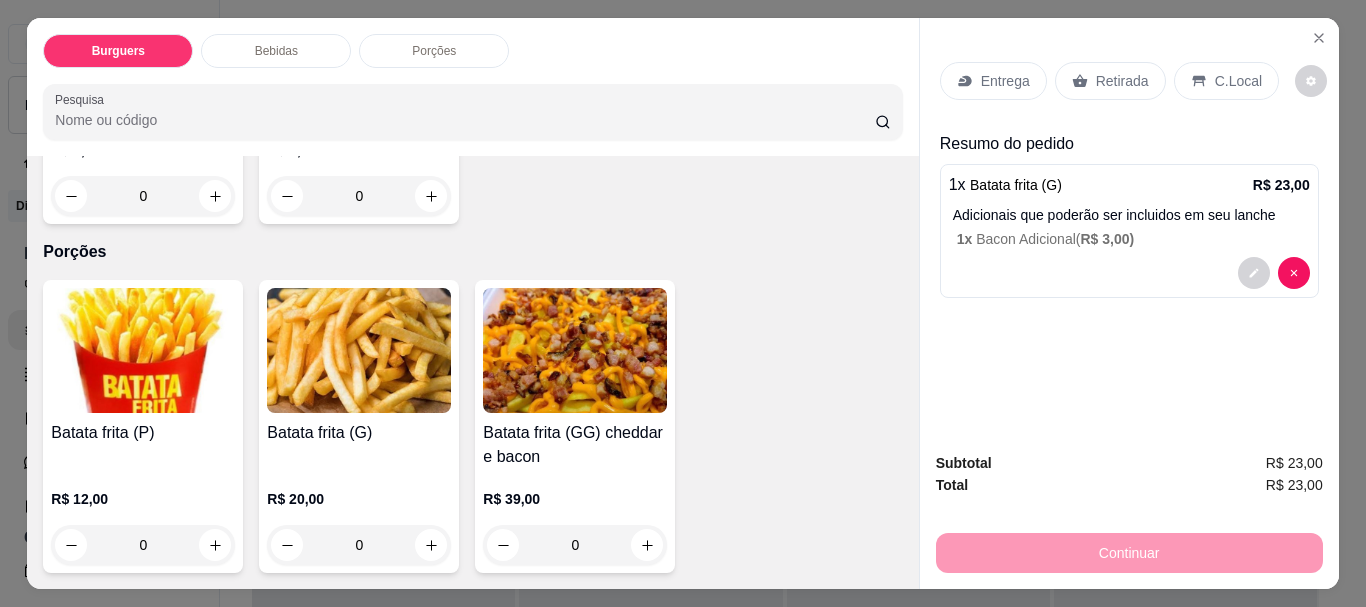 click on "Entrega" at bounding box center [1005, 81] 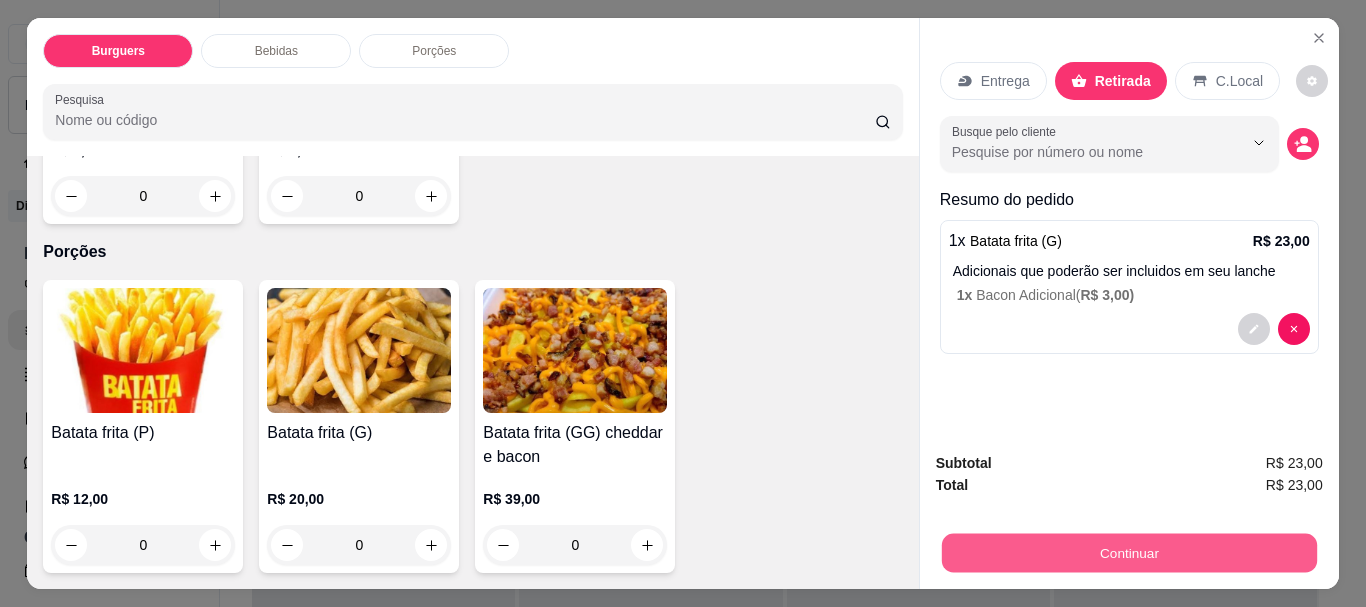 click on "Continuar" at bounding box center [1128, 552] 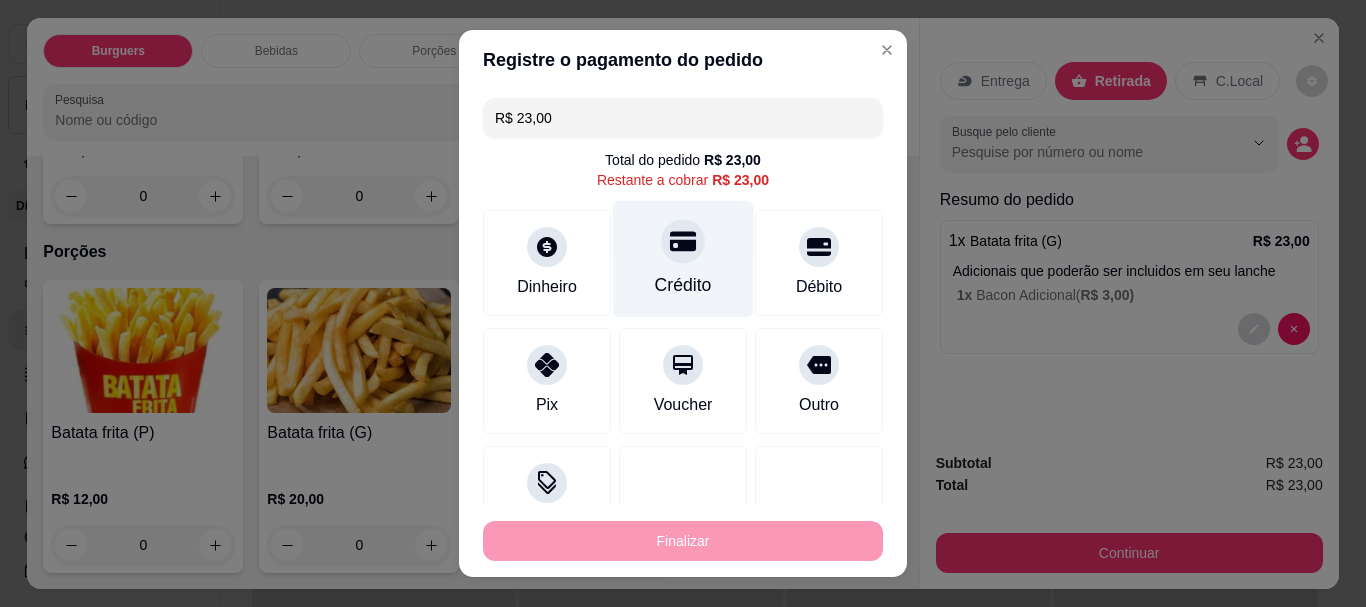 click at bounding box center [683, 242] 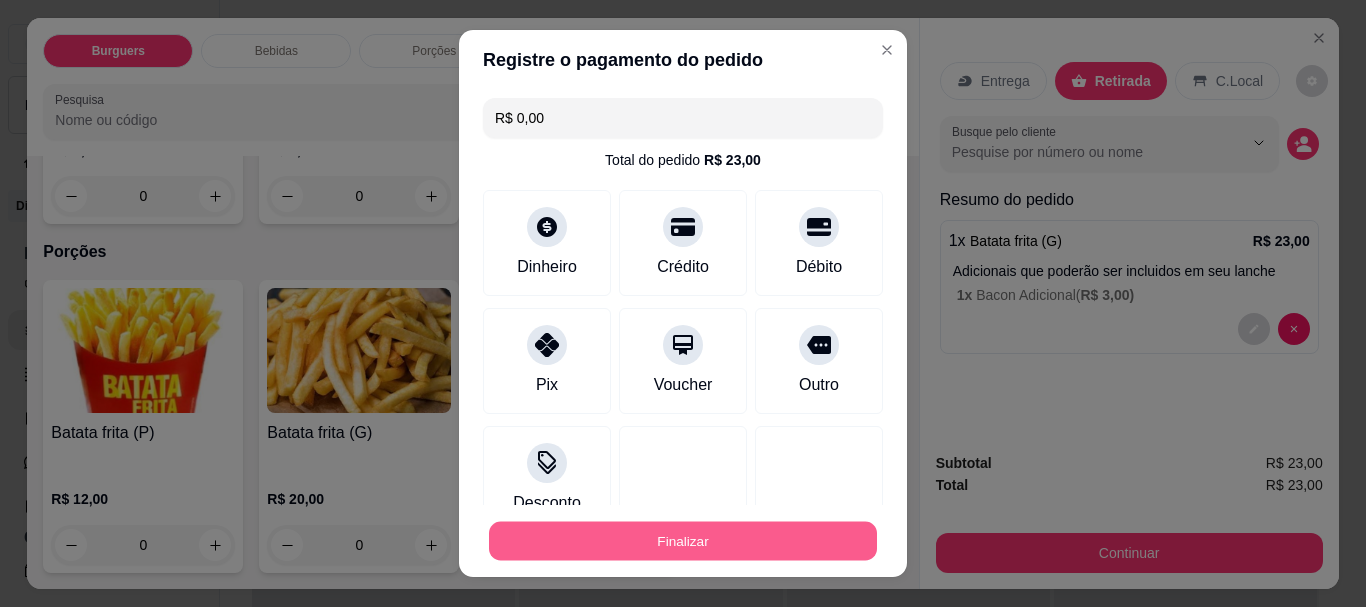 click on "Finalizar" at bounding box center [683, 540] 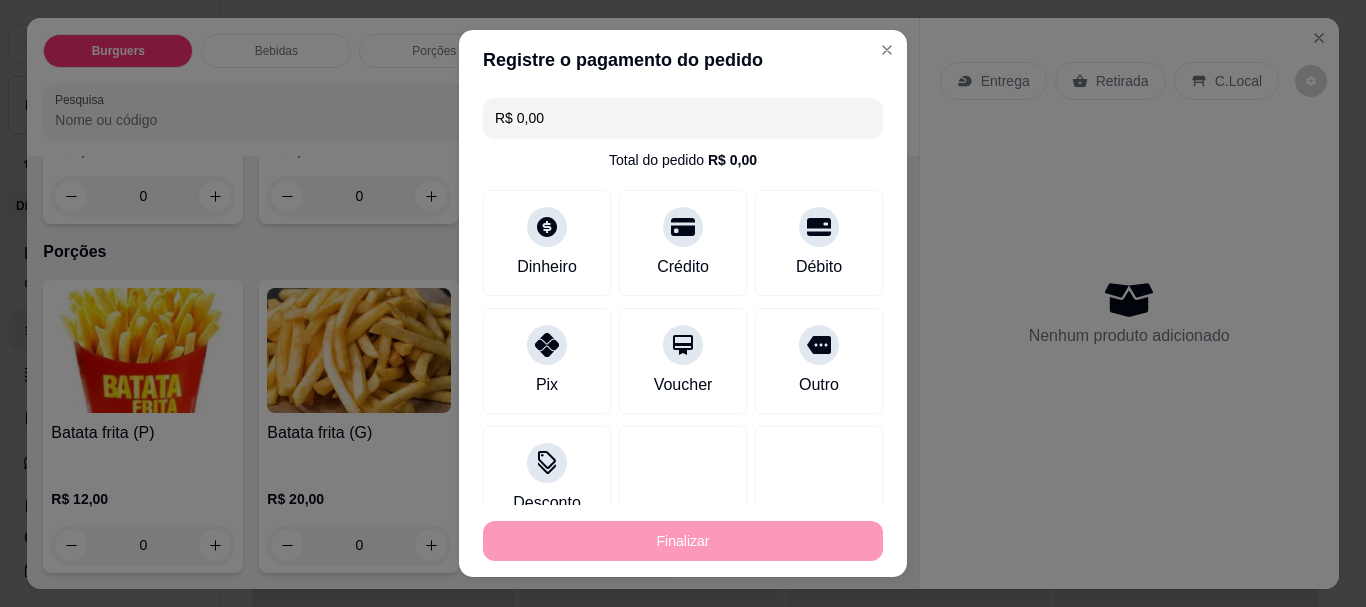 type on "-R$ 23,00" 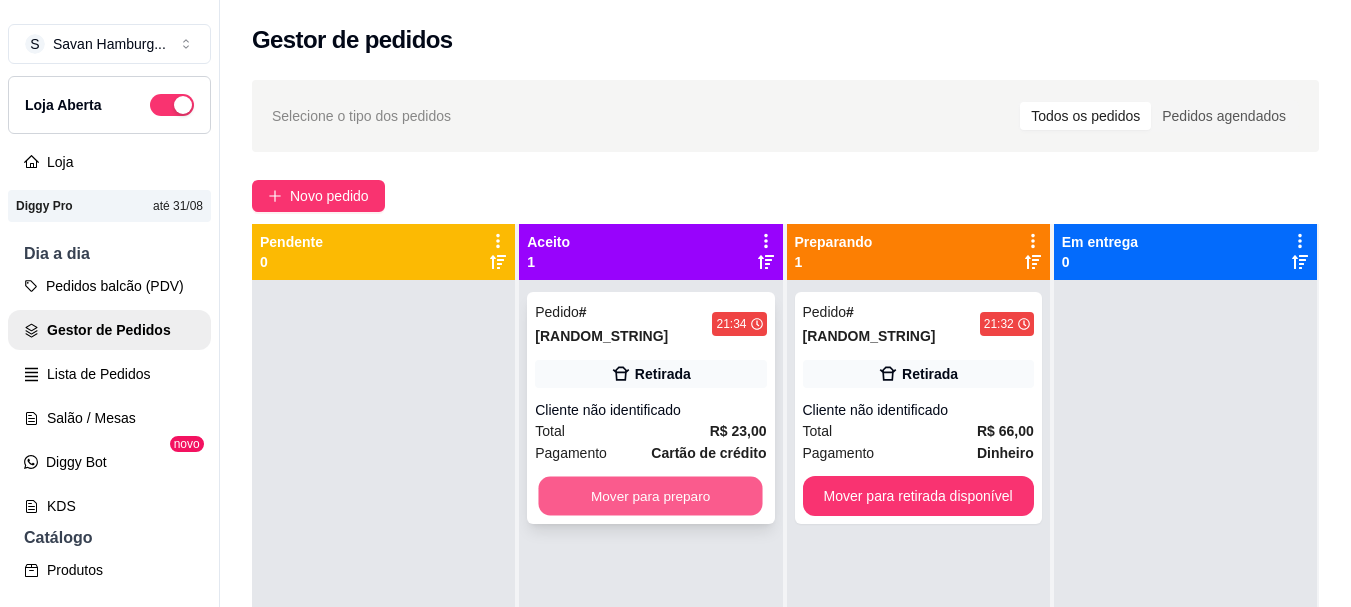 click on "Mover para preparo" at bounding box center (651, 496) 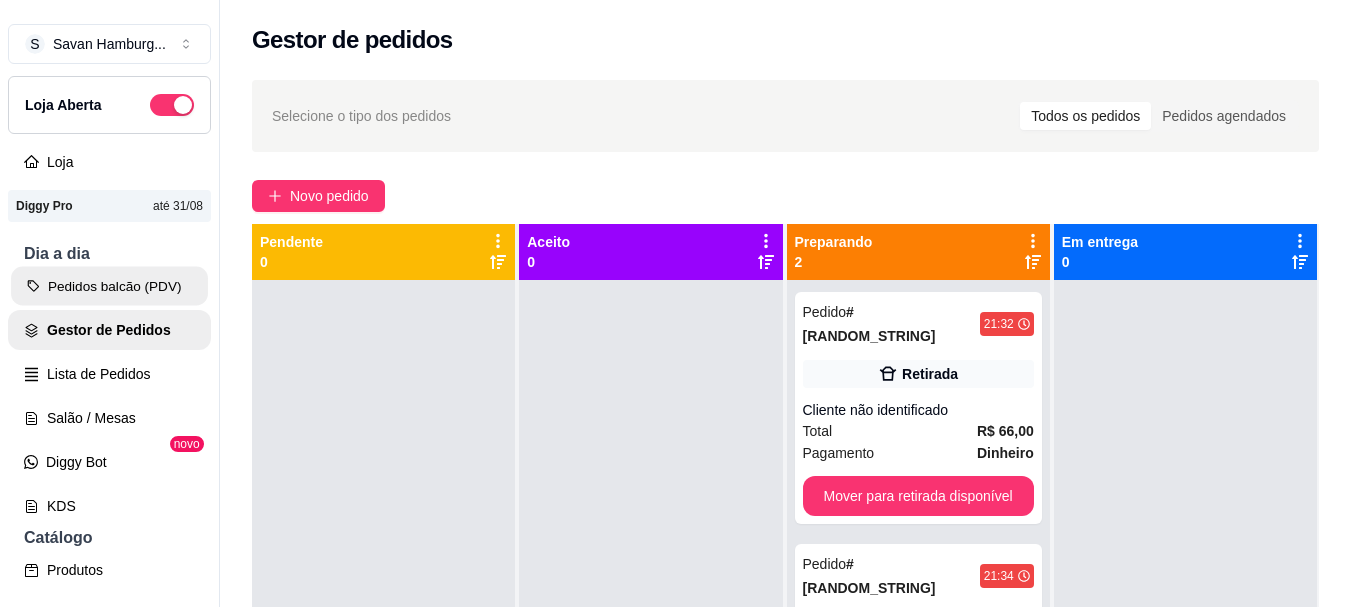click on "Pedidos balcão (PDV)" at bounding box center (109, 286) 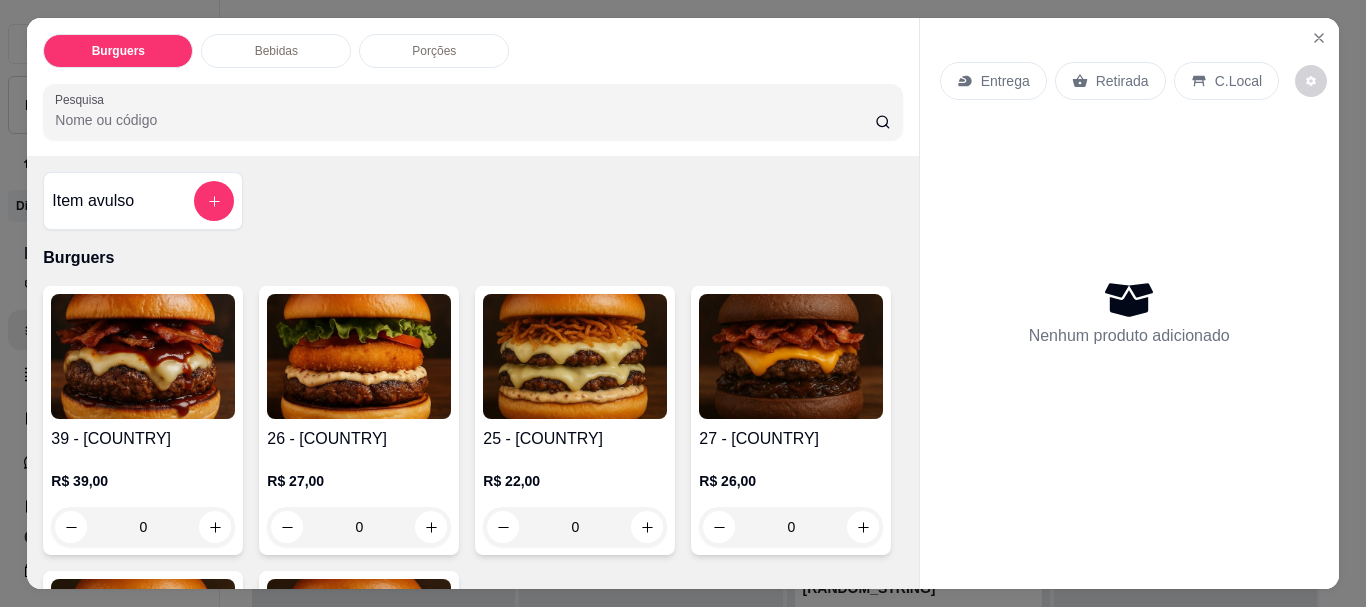 click on "Entrega" at bounding box center (1005, 81) 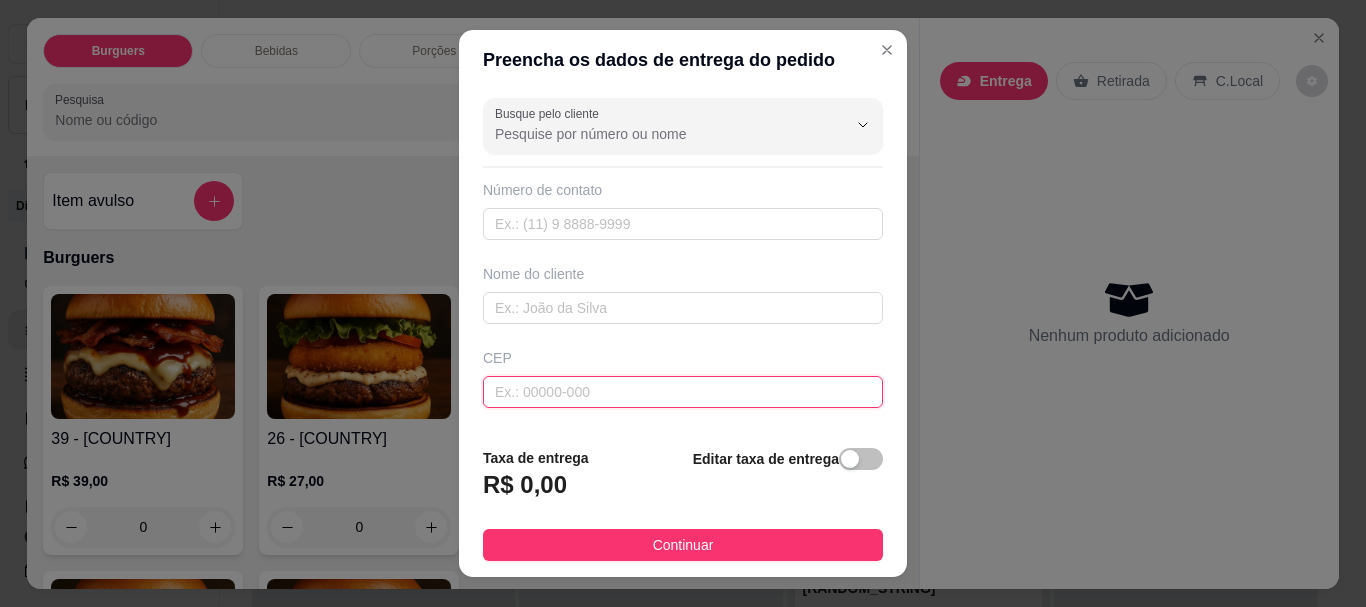 click at bounding box center [683, 392] 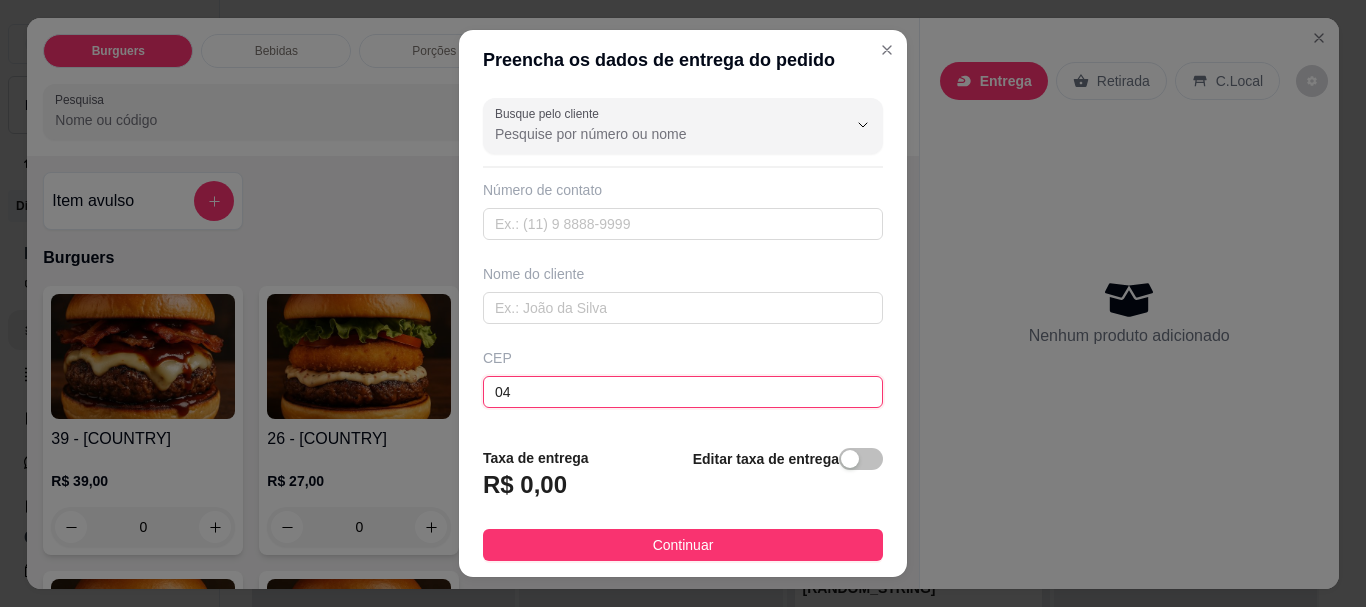 type on "0" 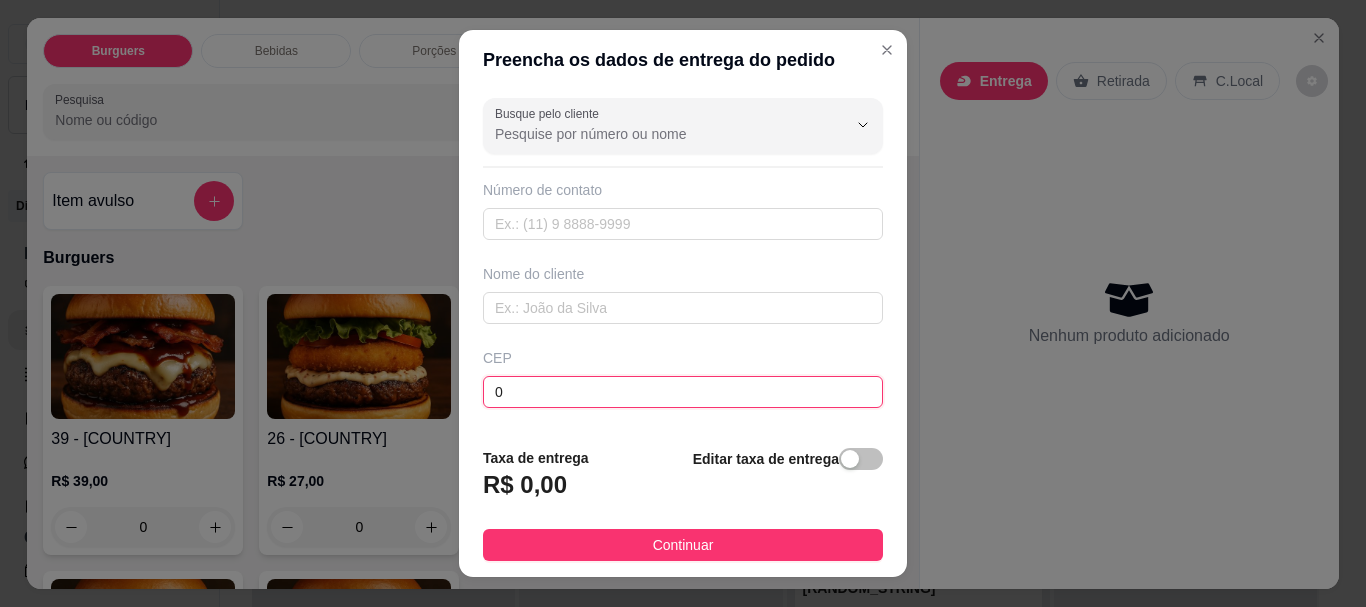 type 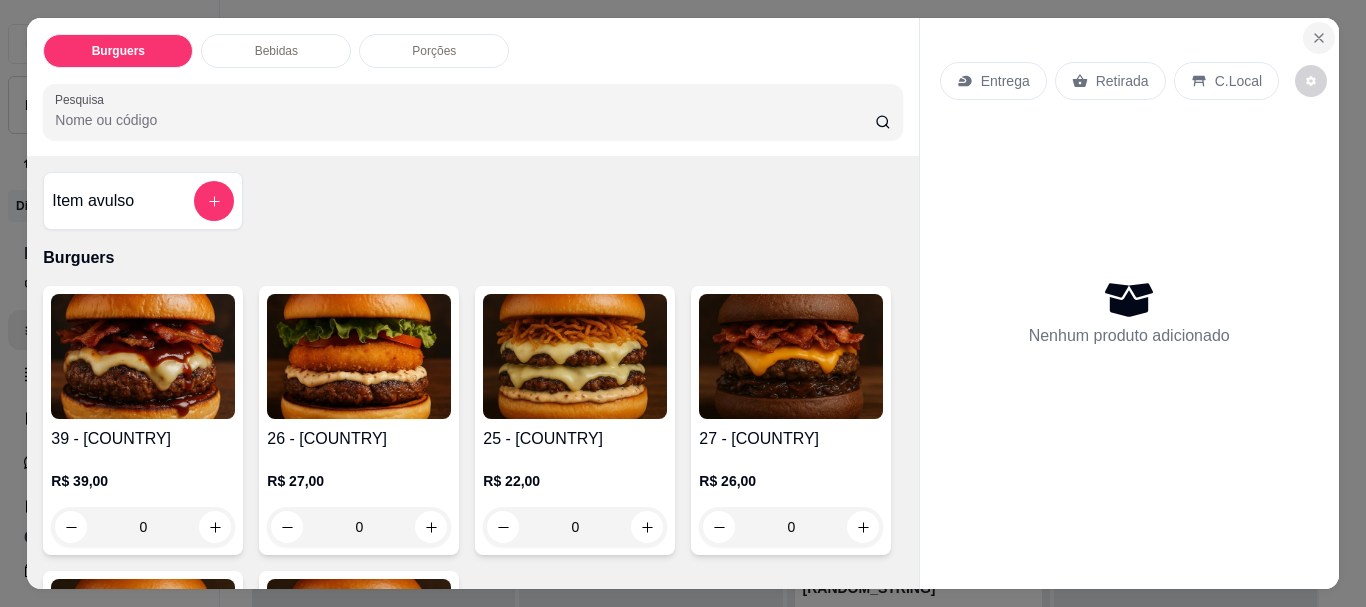 click 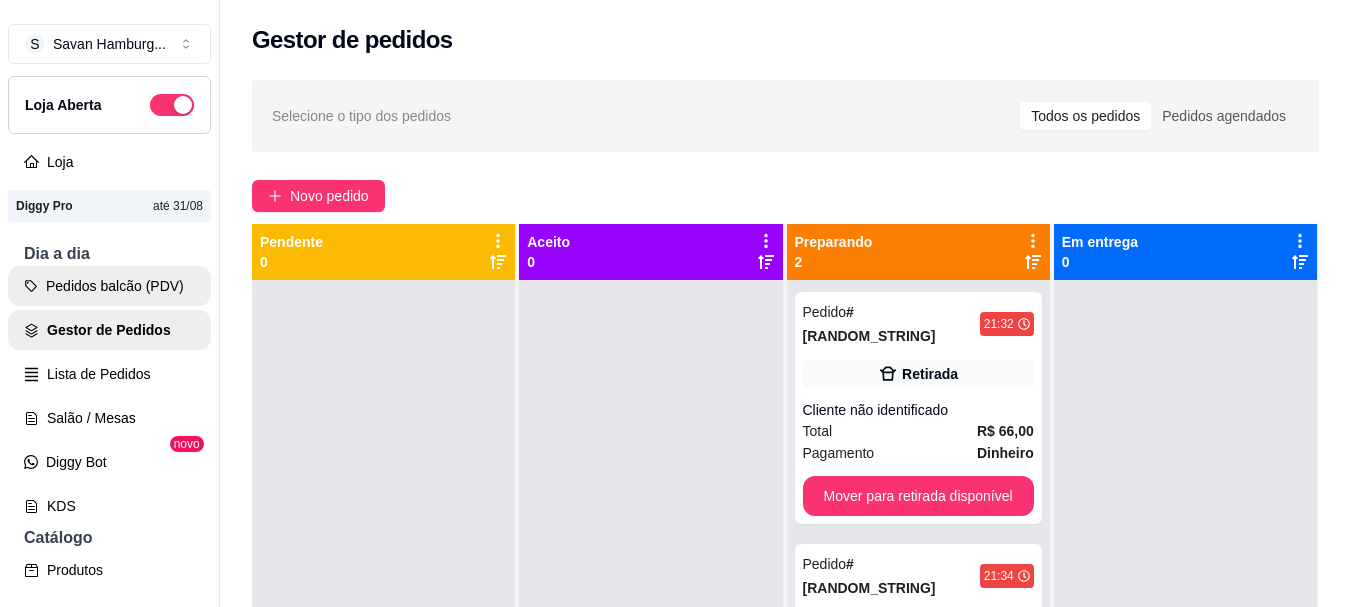 click on "Pedidos balcão (PDV)" at bounding box center [109, 286] 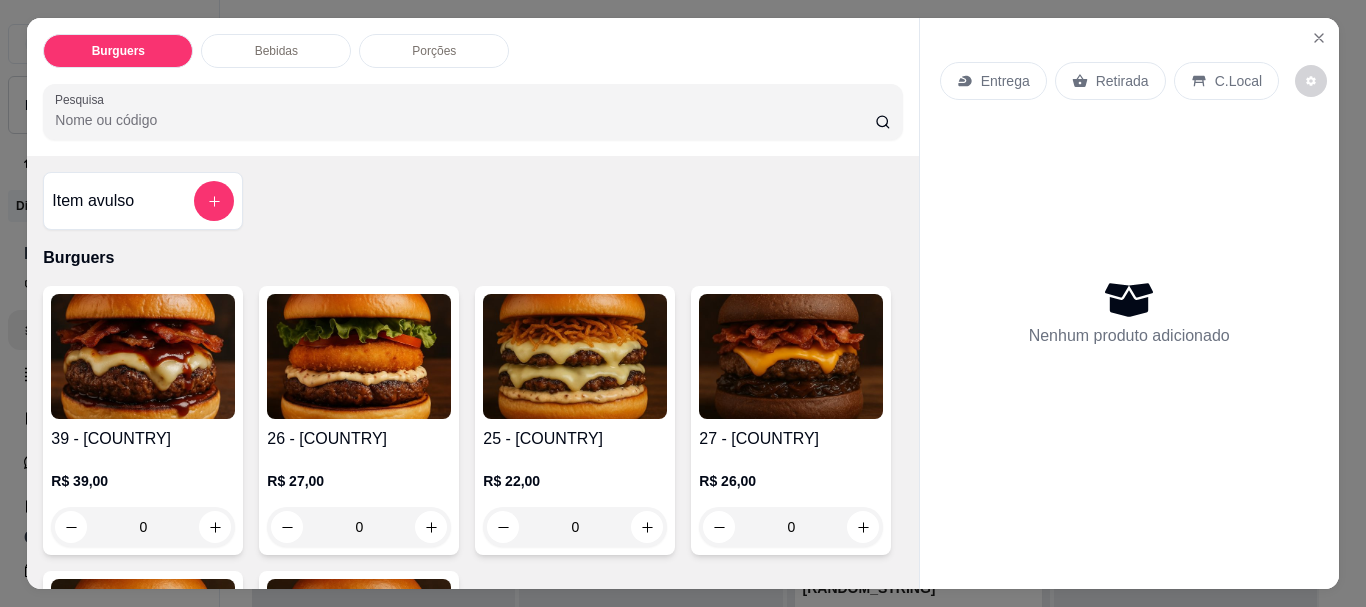 click on "Retirada" at bounding box center [1122, 81] 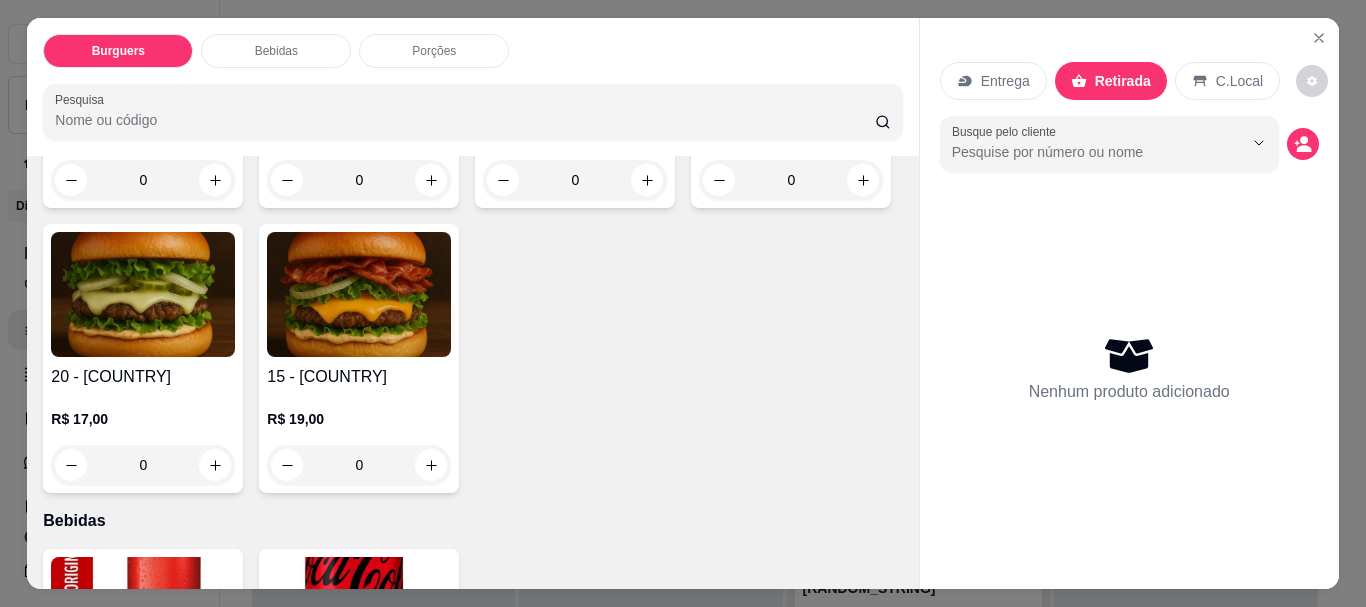 scroll, scrollTop: 407, scrollLeft: 0, axis: vertical 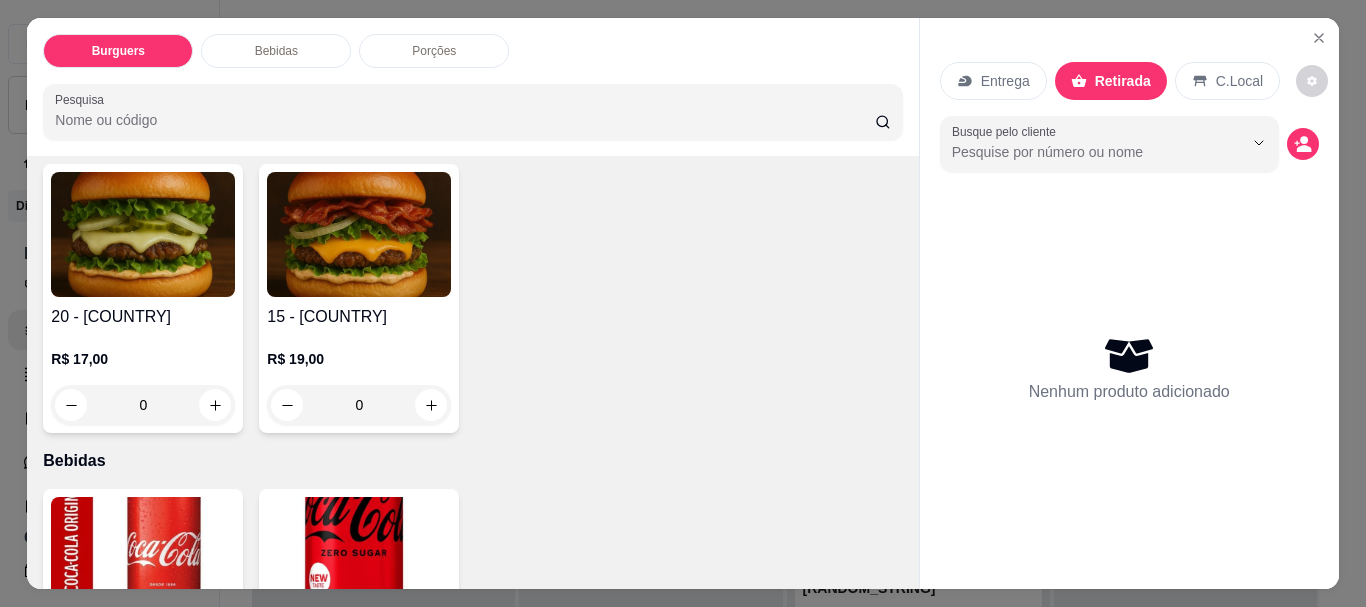 click on "0" at bounding box center (359, 405) 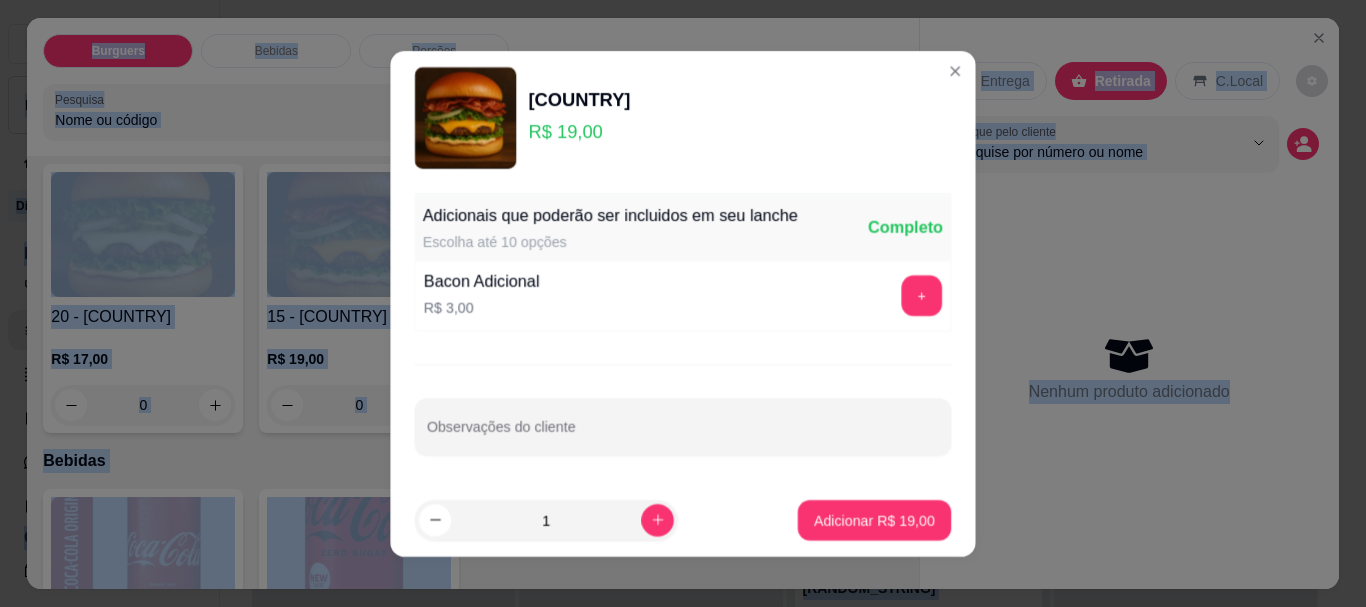 click on "Adicionais que poderão ser incluídos em seu lanche Escolha até 10 opções Completo Bacon Adicional R$ 3,00 + Observações do cliente" at bounding box center (682, 334) 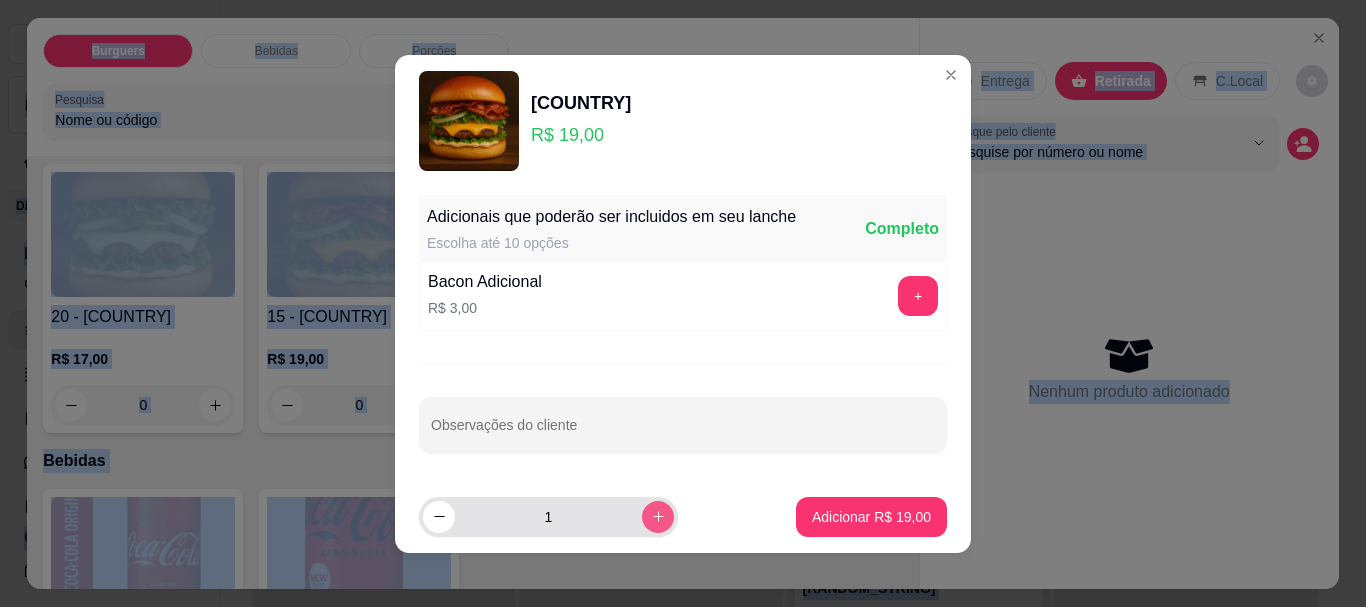 click 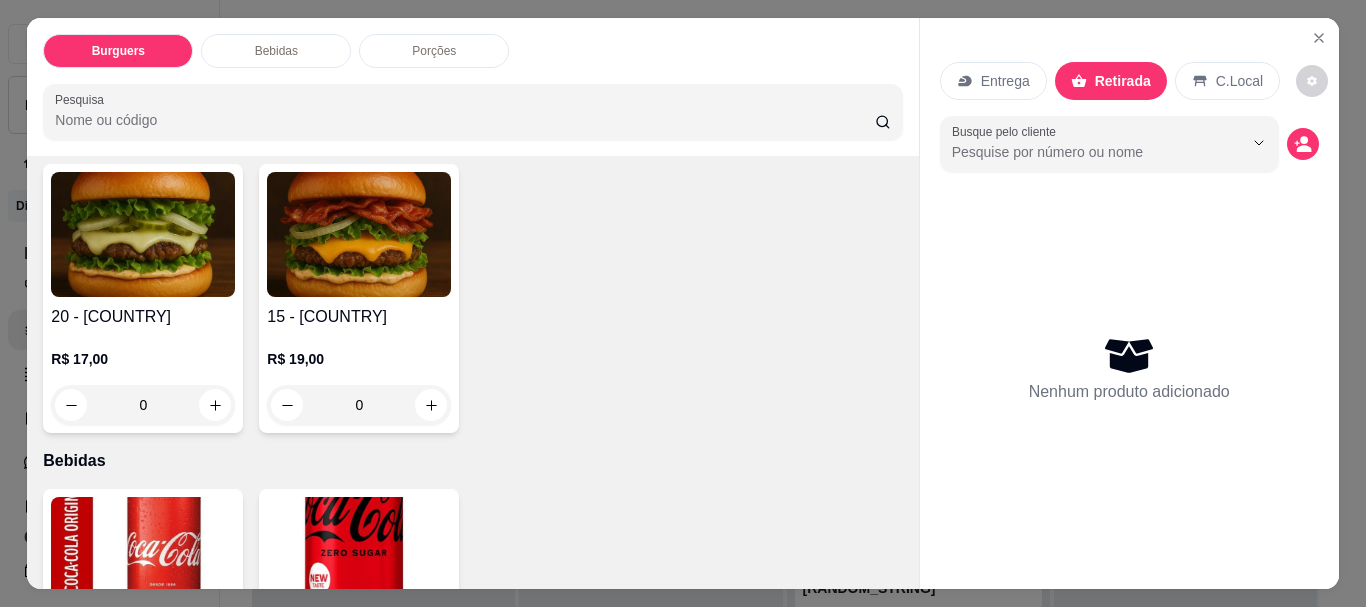 click on "0" at bounding box center [359, 405] 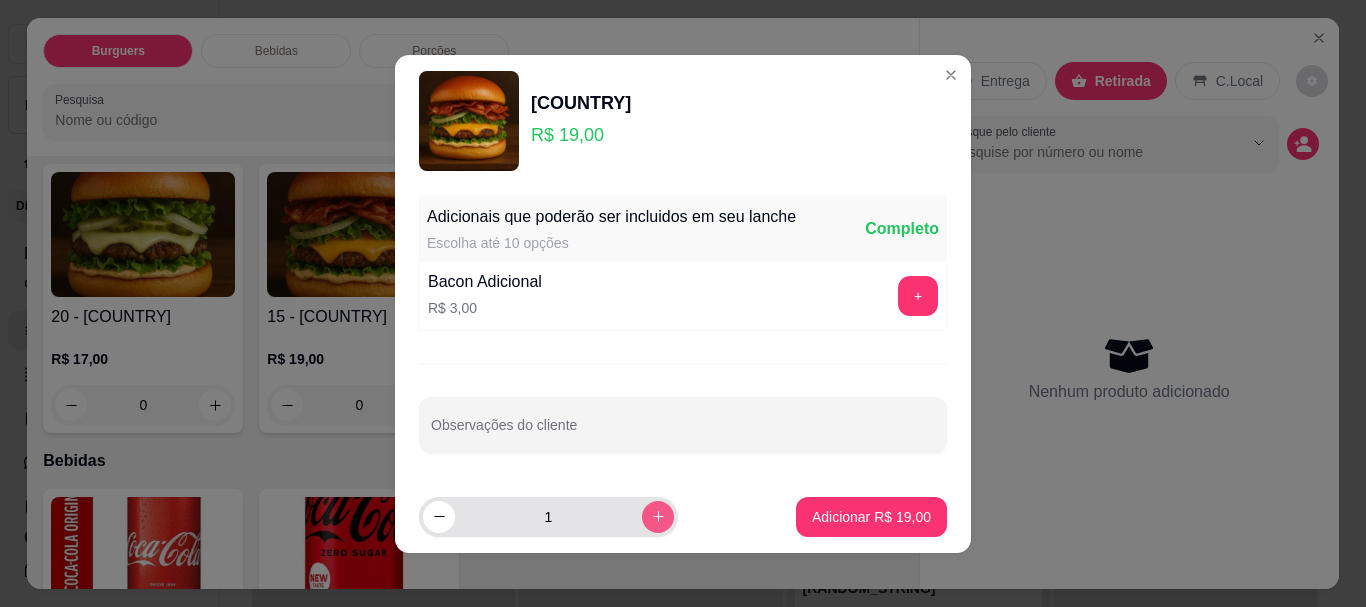 click 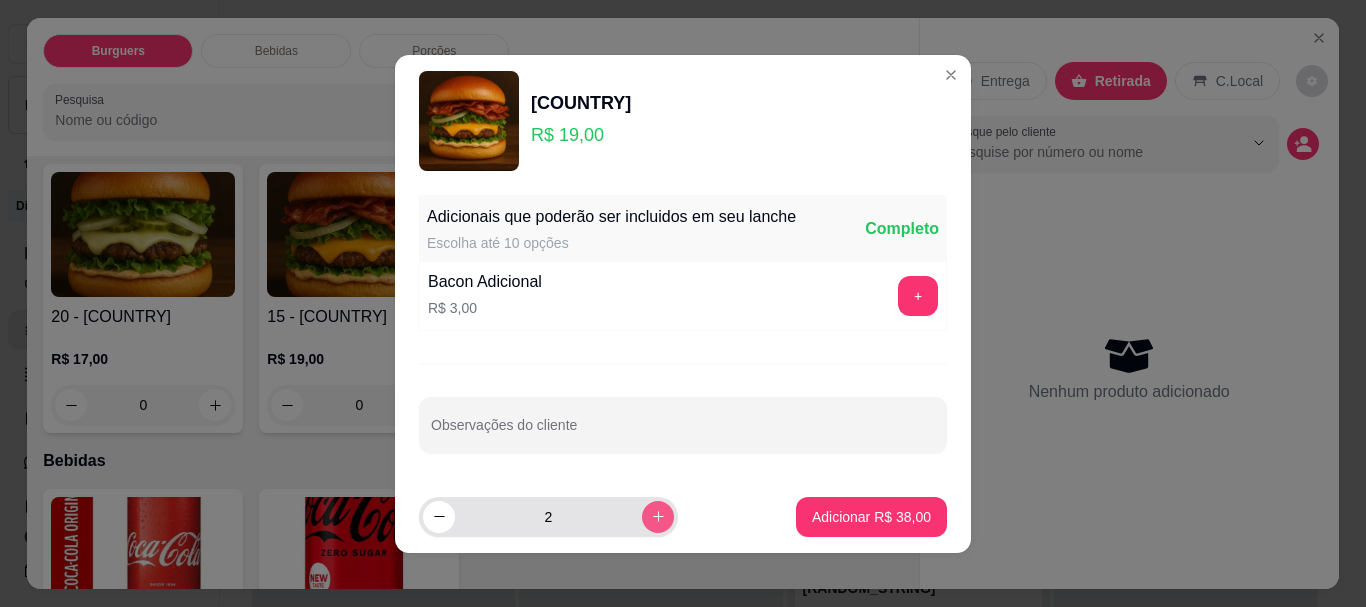 click 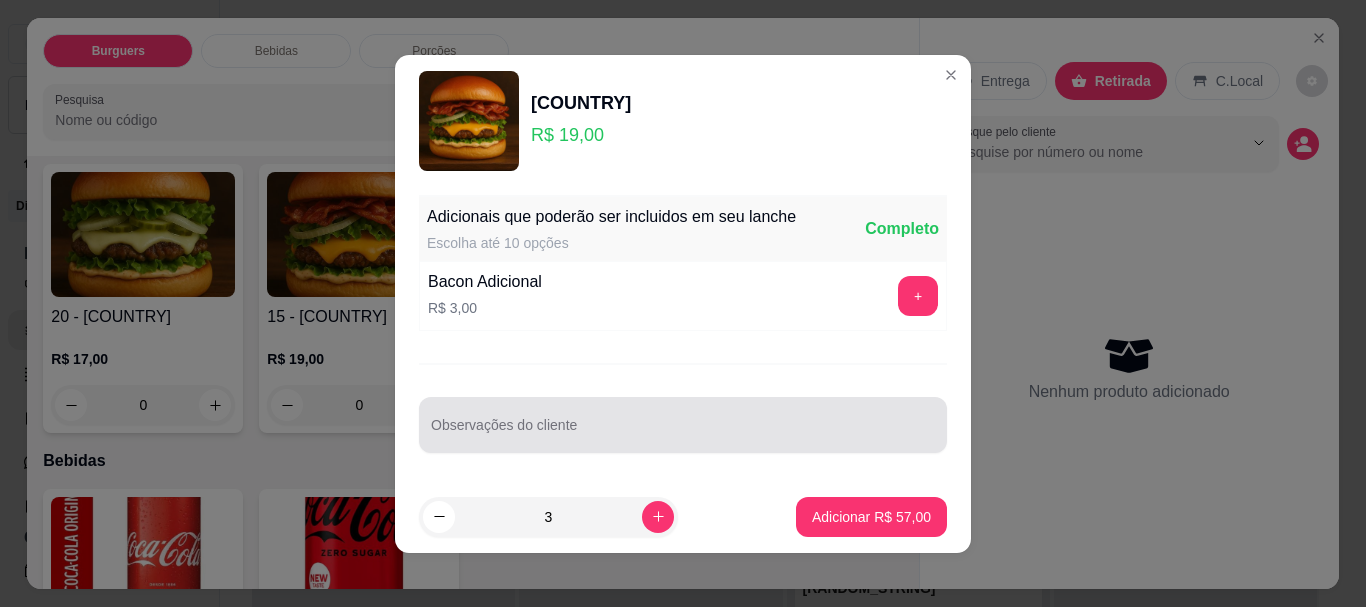 click on "Observações do cliente" at bounding box center (683, 433) 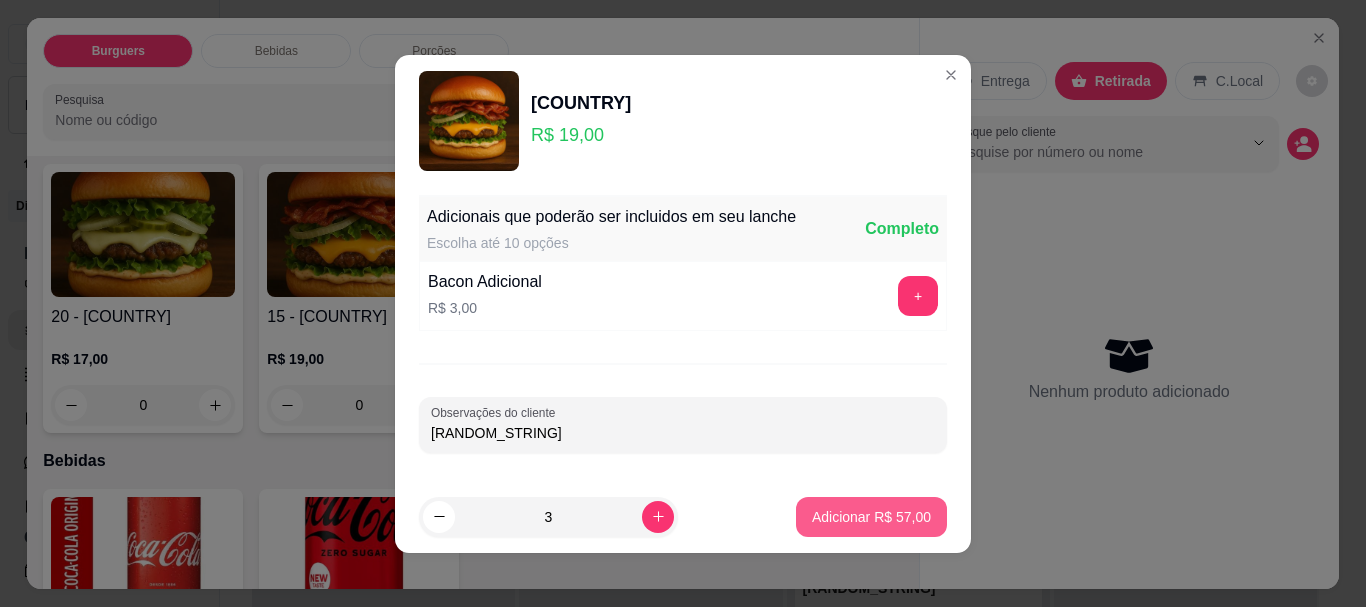type on "[RANDOM_STRING]" 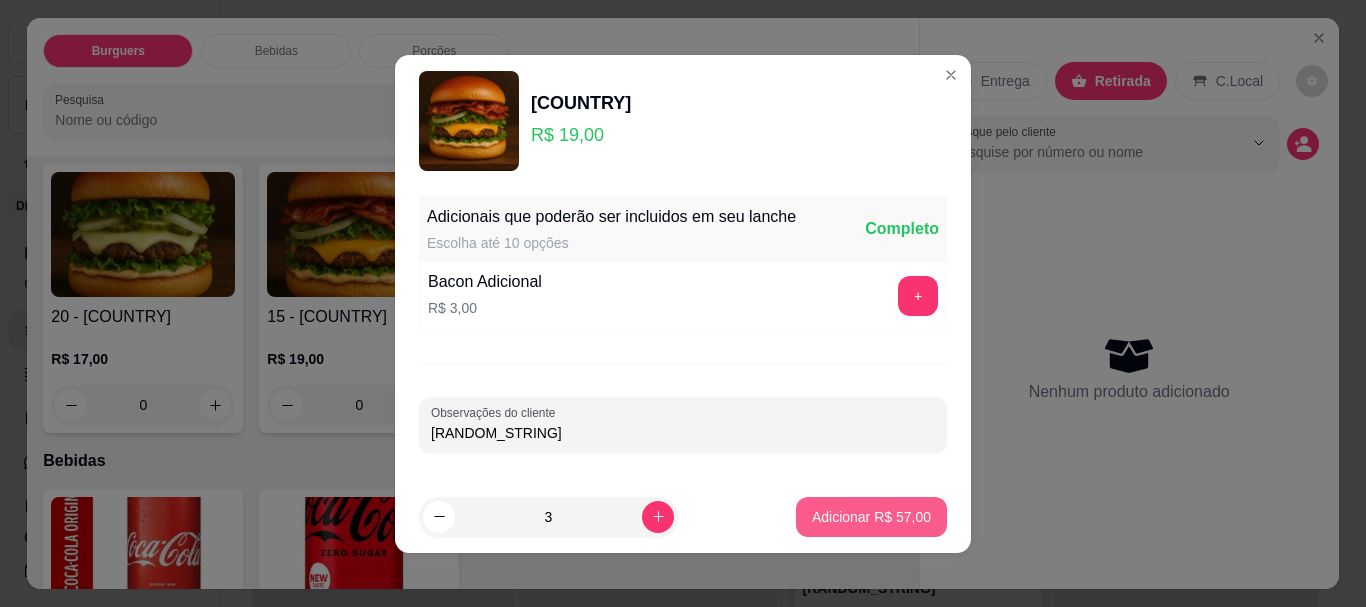 click on "Adicionar R$ 57,00" at bounding box center [871, 517] 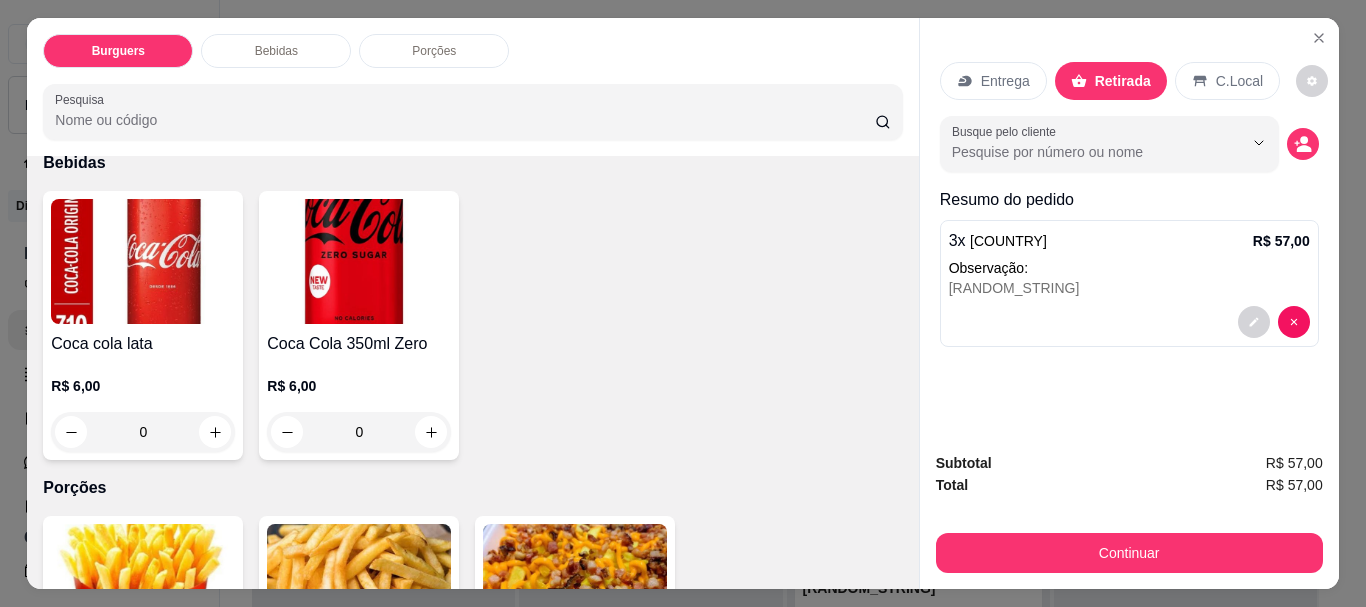 scroll, scrollTop: 701, scrollLeft: 0, axis: vertical 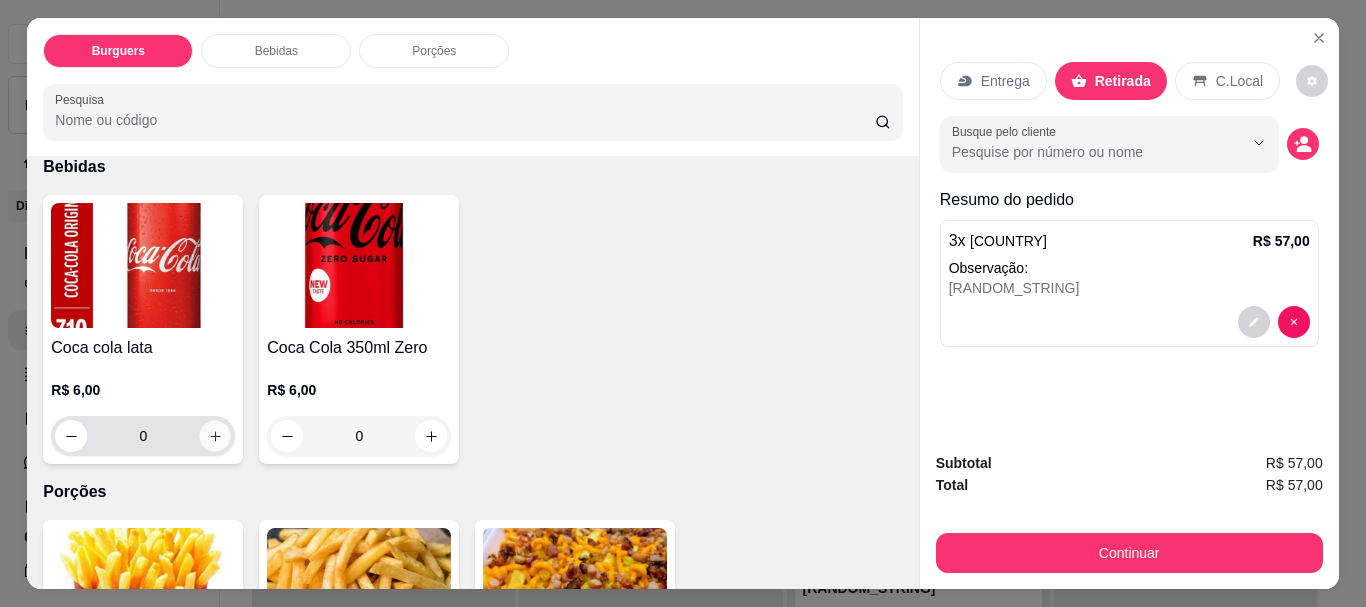 click 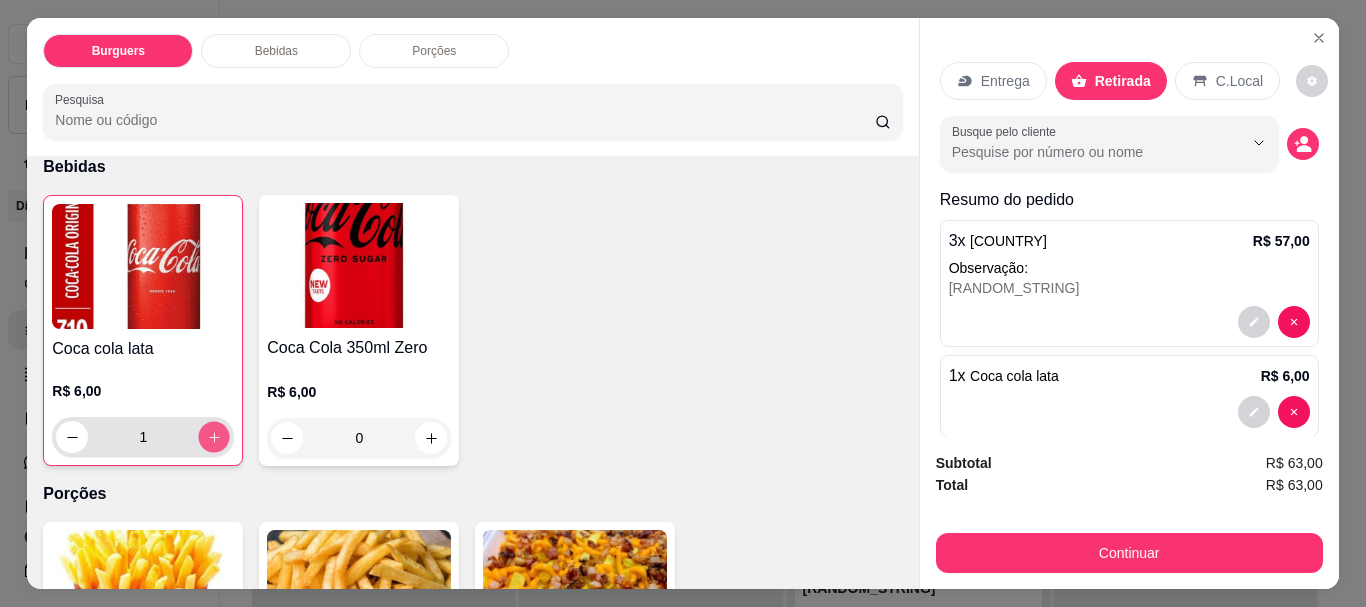 click 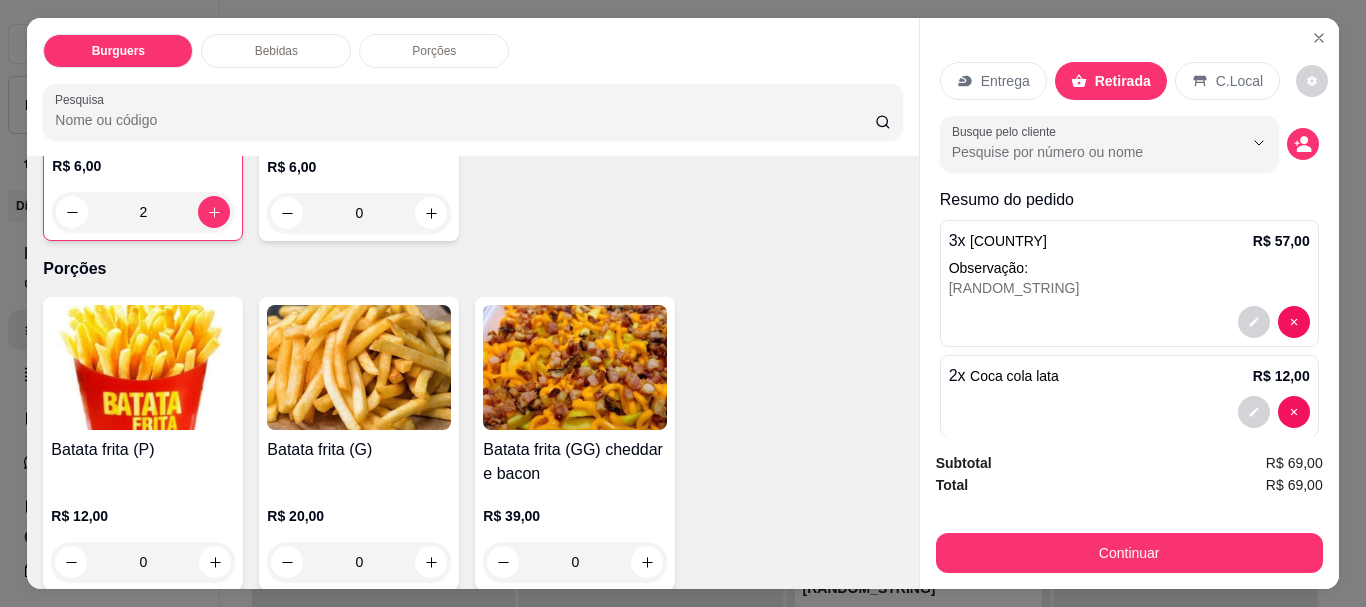 scroll, scrollTop: 943, scrollLeft: 0, axis: vertical 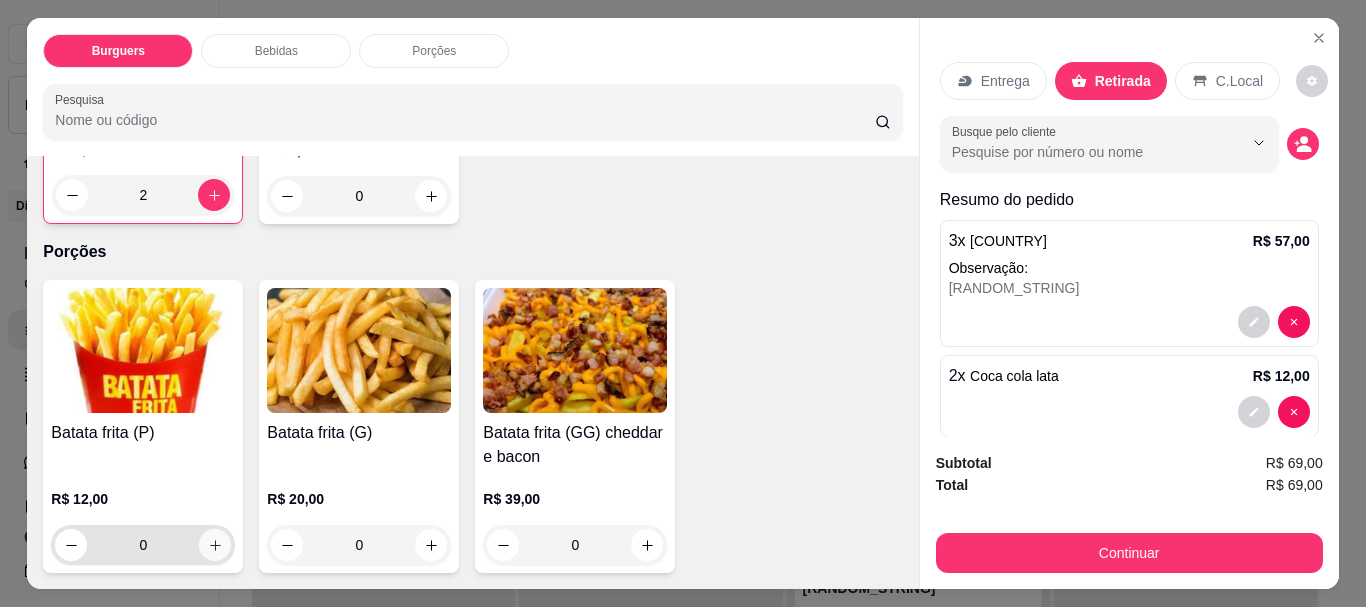 click 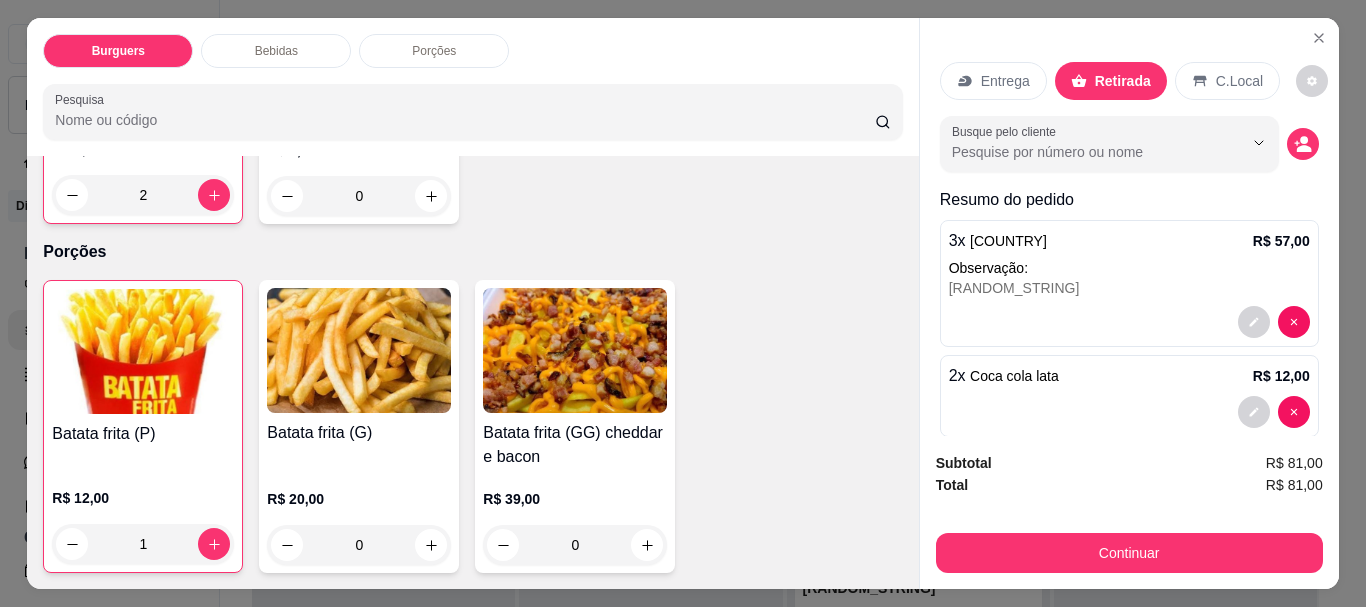 click on "0" at bounding box center (359, 545) 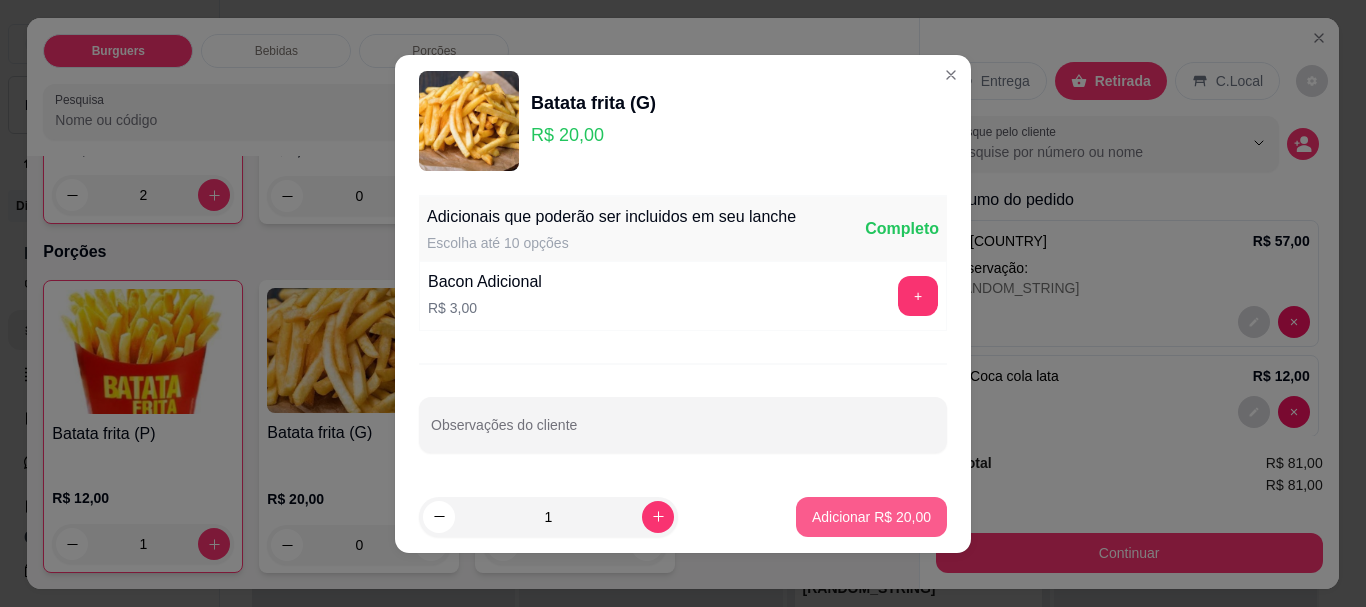 click on "Adicionar   R$ 20,00" at bounding box center (871, 517) 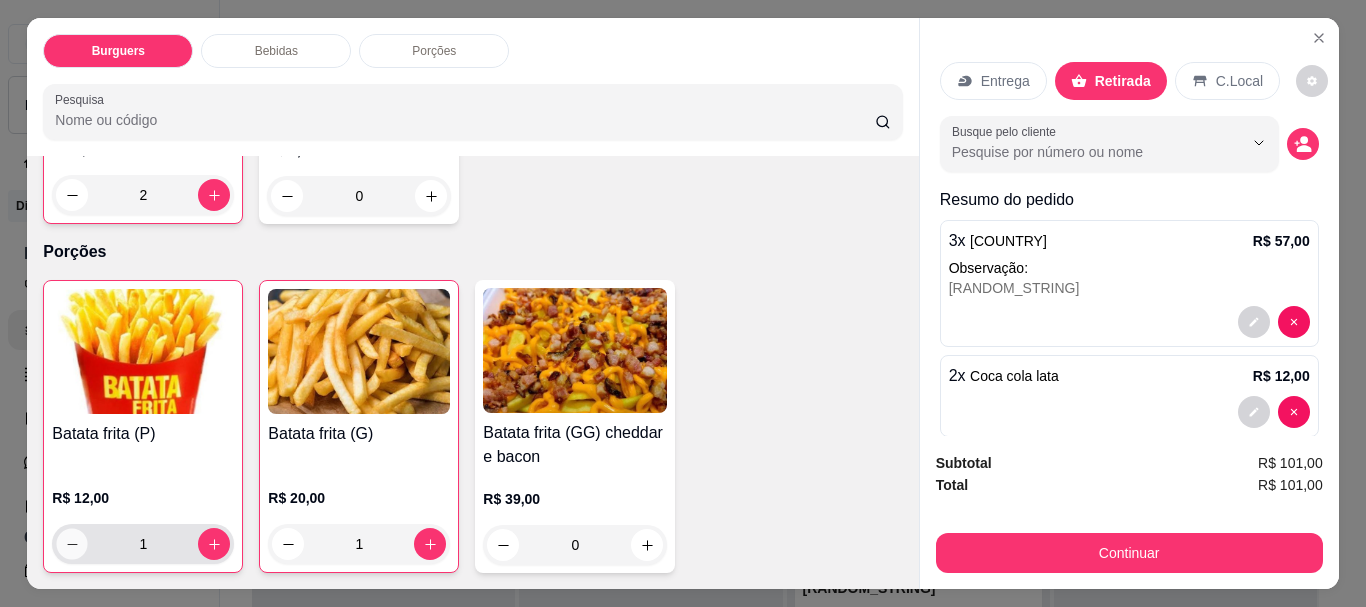 click at bounding box center (72, 544) 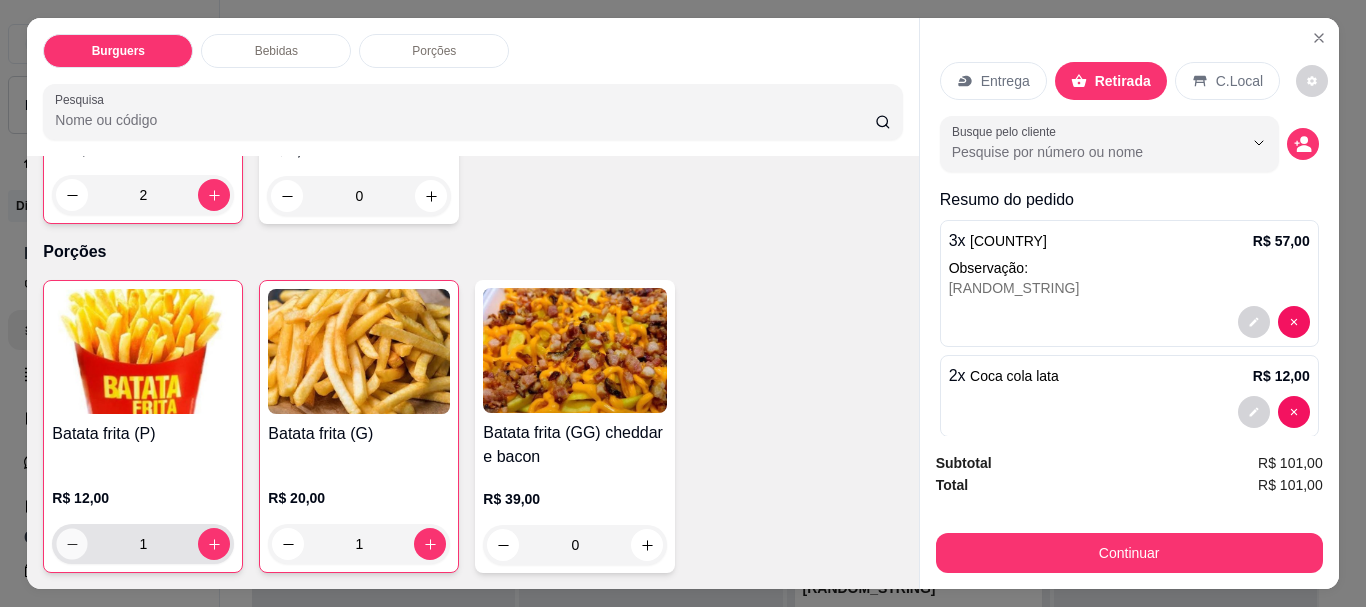 type on "0" 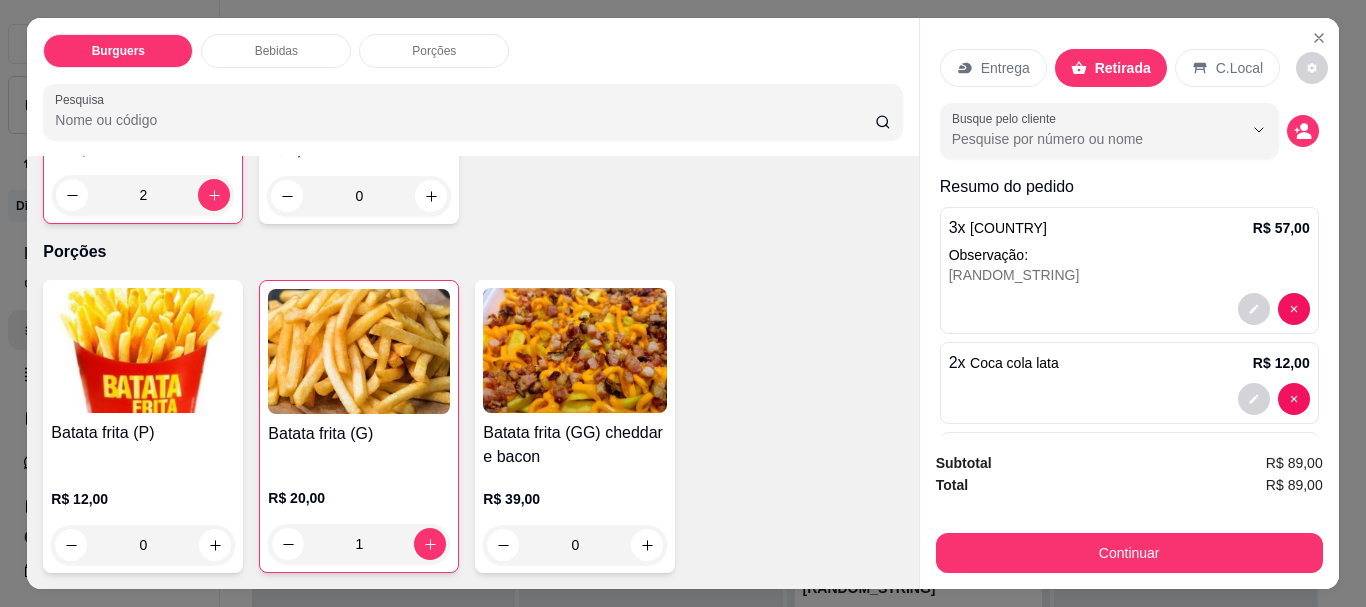 scroll, scrollTop: 7, scrollLeft: 0, axis: vertical 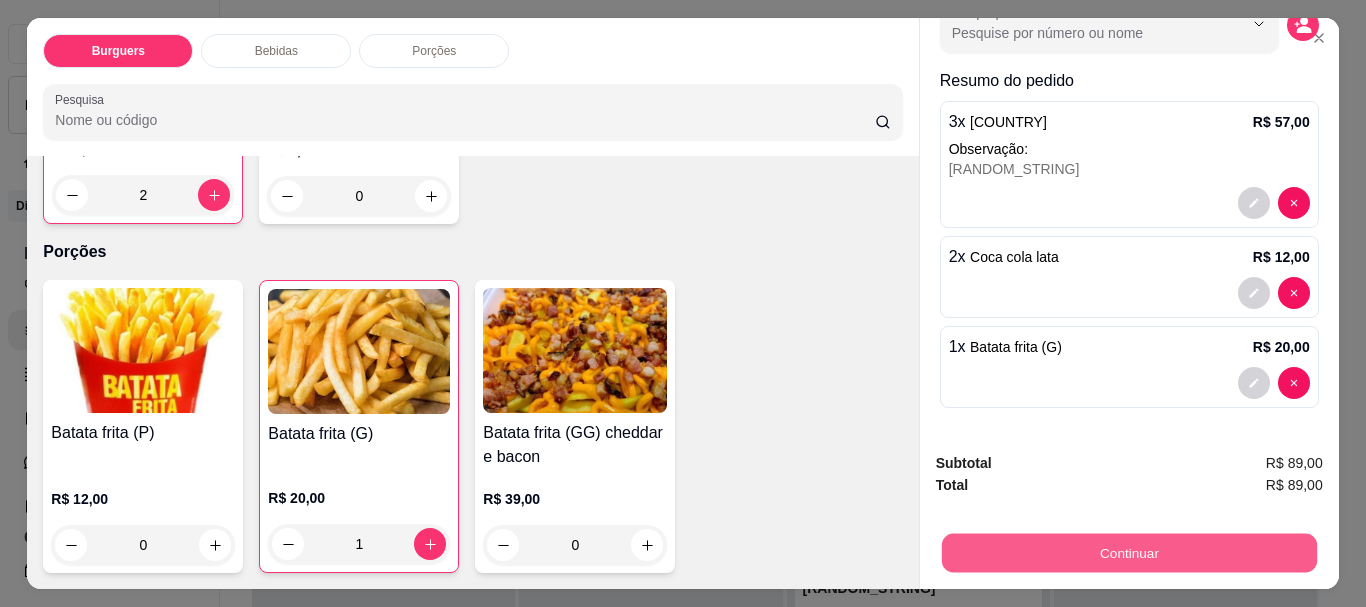 click on "Continuar" at bounding box center [1128, 552] 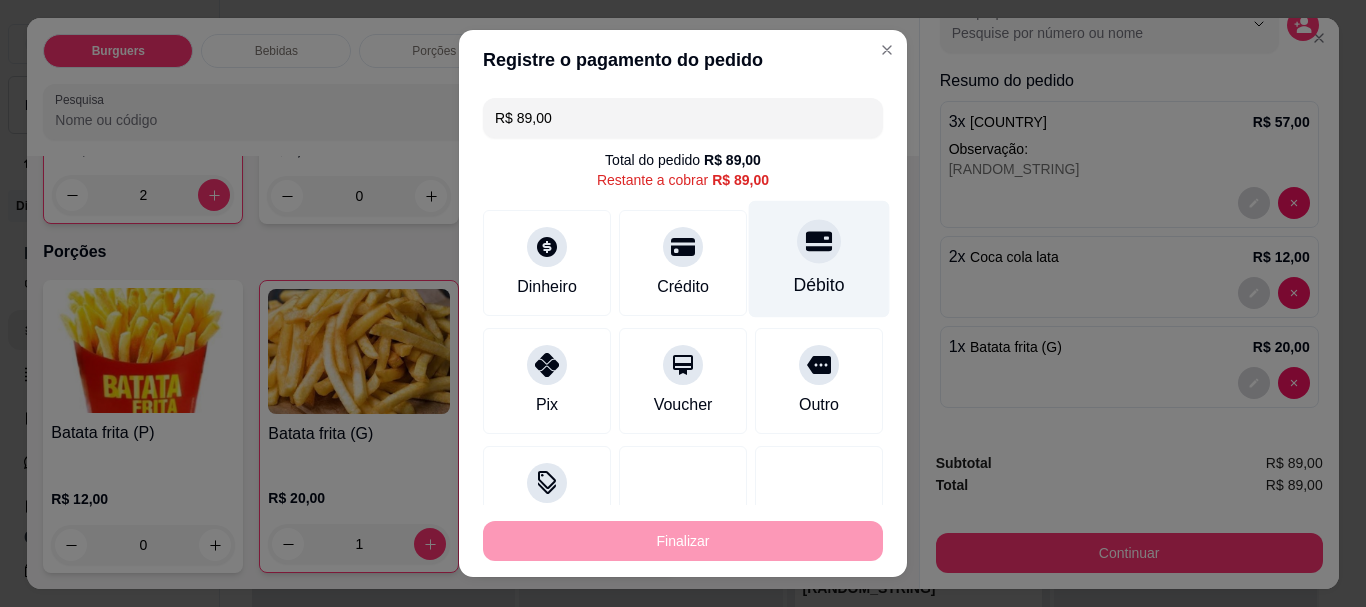 click on "Débito" at bounding box center [819, 259] 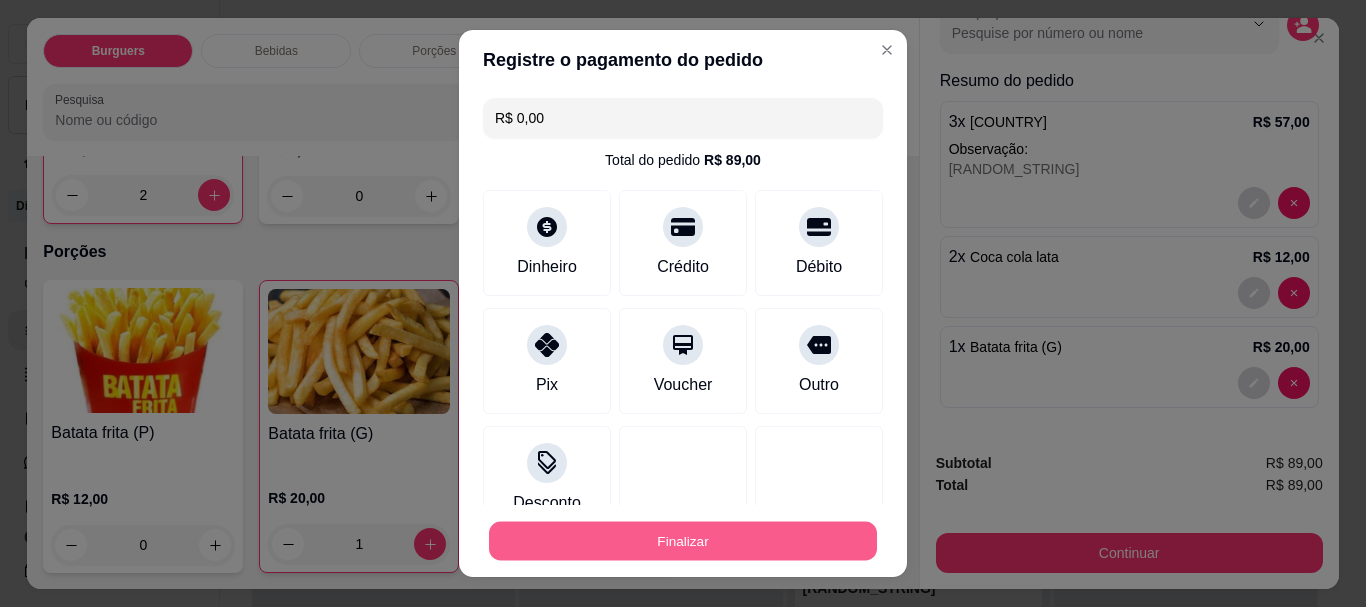 click on "Finalizar" at bounding box center (683, 540) 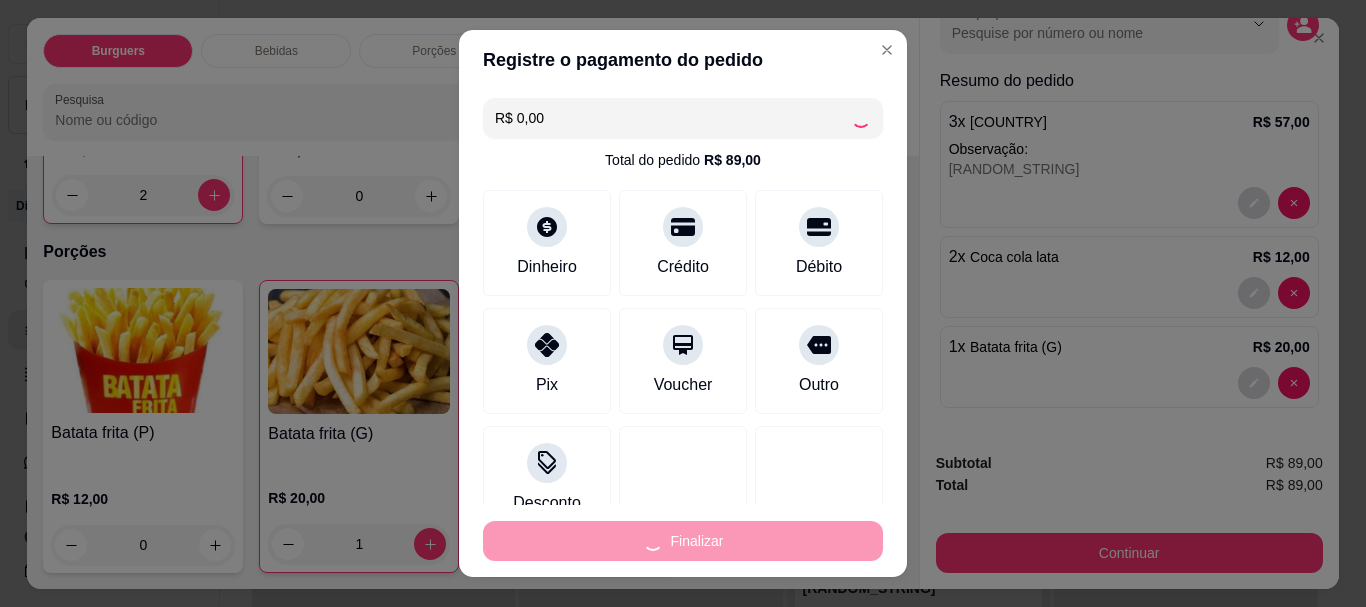type on "0" 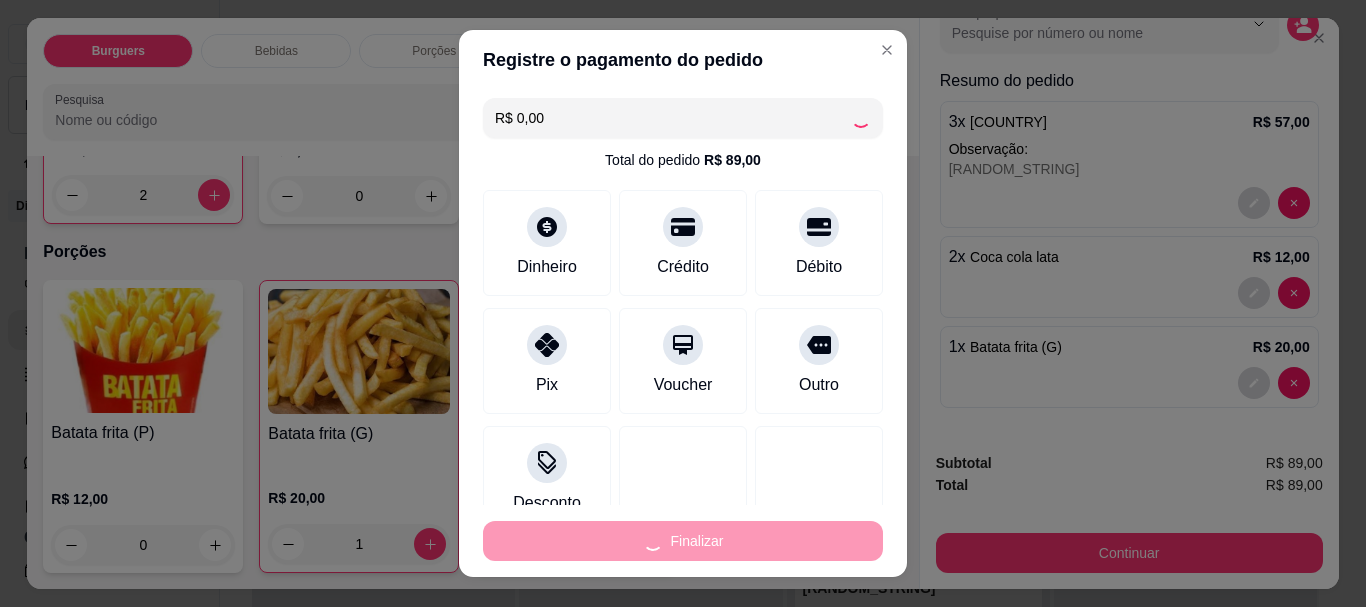 type on "0" 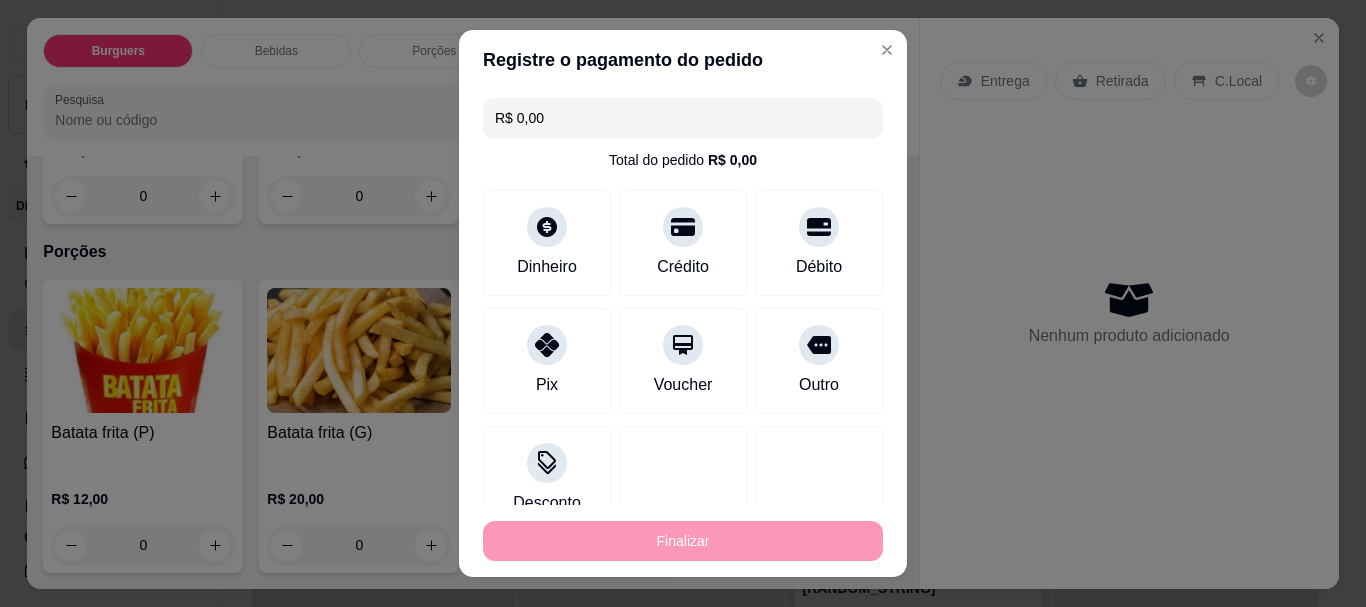 type on "-R$ 89,00" 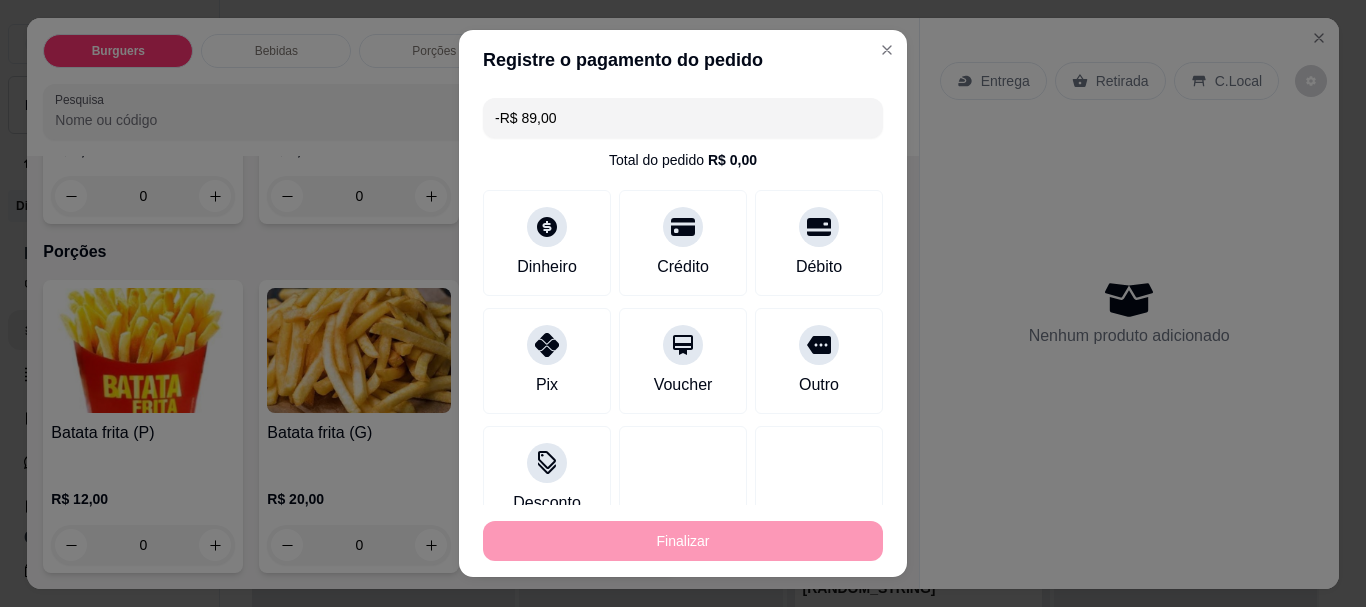 scroll, scrollTop: 941, scrollLeft: 0, axis: vertical 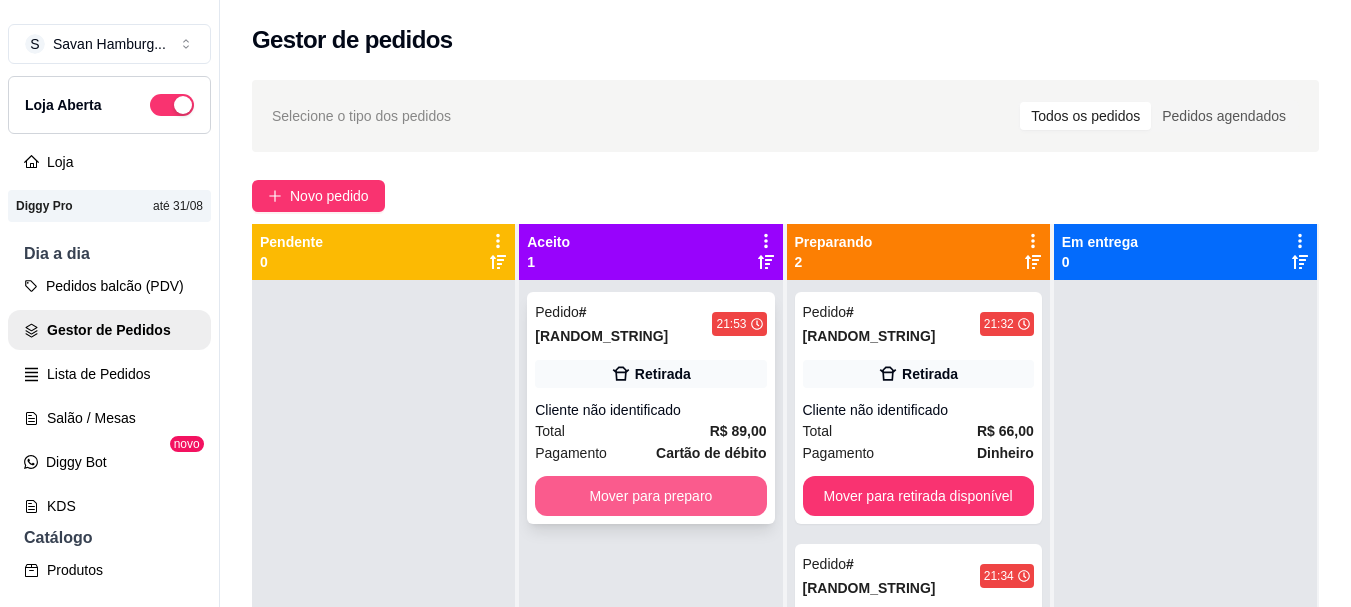 click on "Mover para preparo" at bounding box center [650, 496] 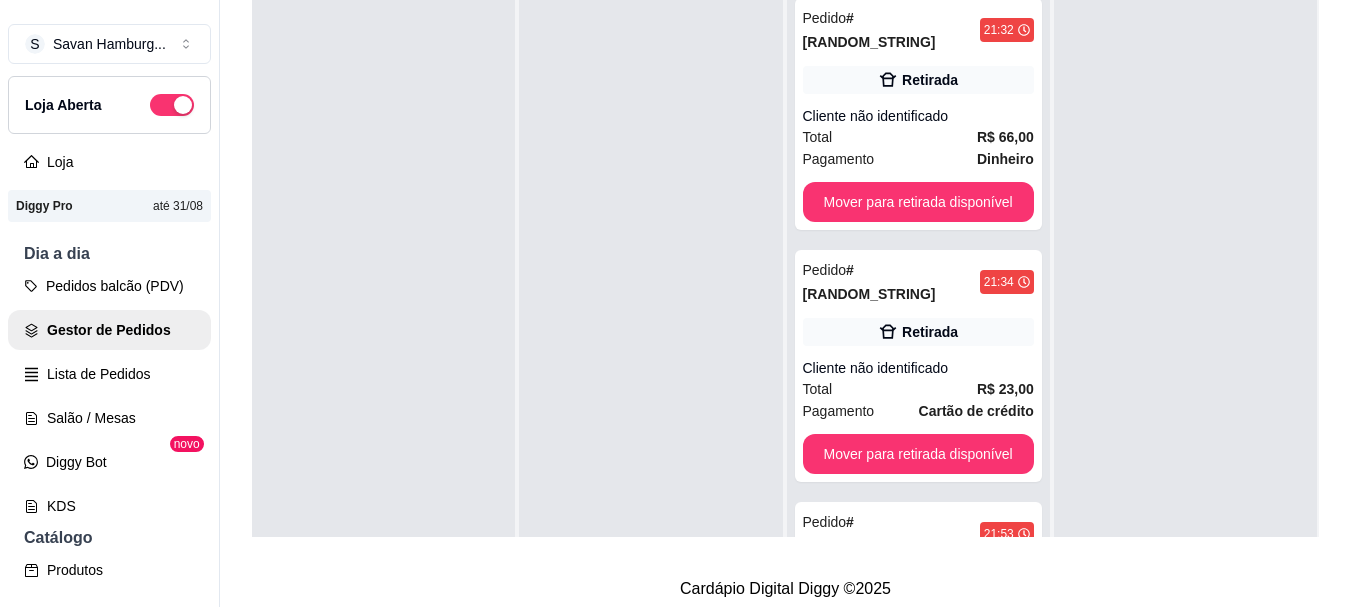 scroll, scrollTop: 319, scrollLeft: 0, axis: vertical 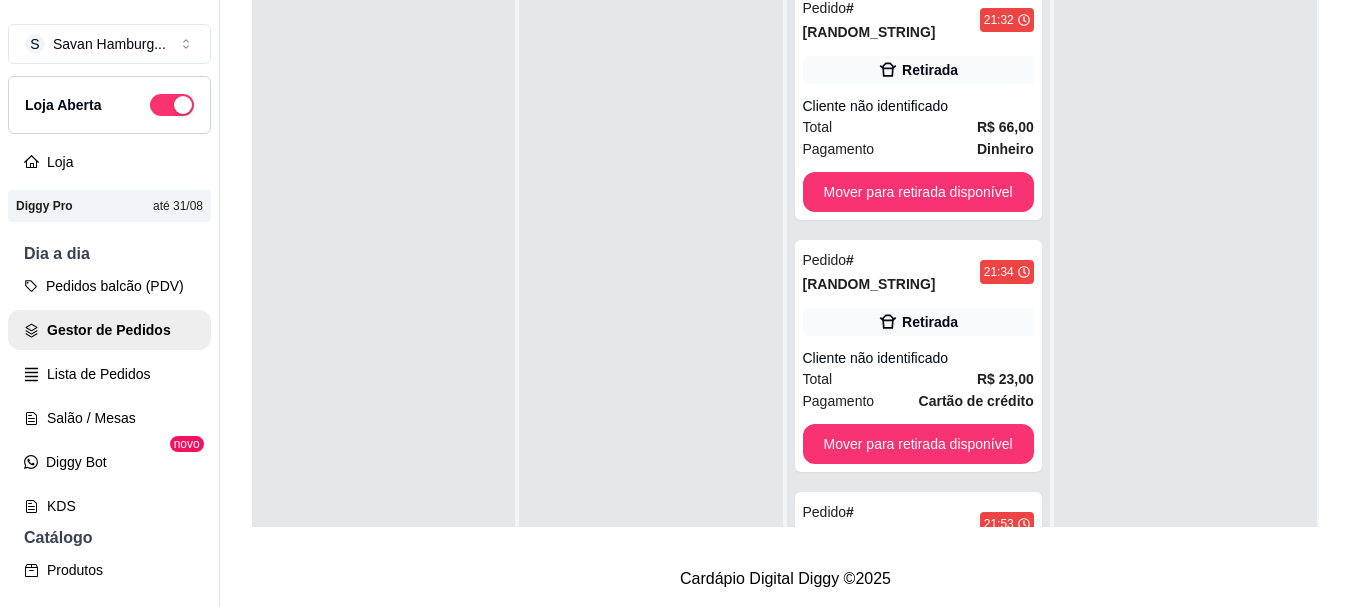 drag, startPoint x: 1284, startPoint y: 314, endPoint x: 1285, endPoint y: 330, distance: 16.03122 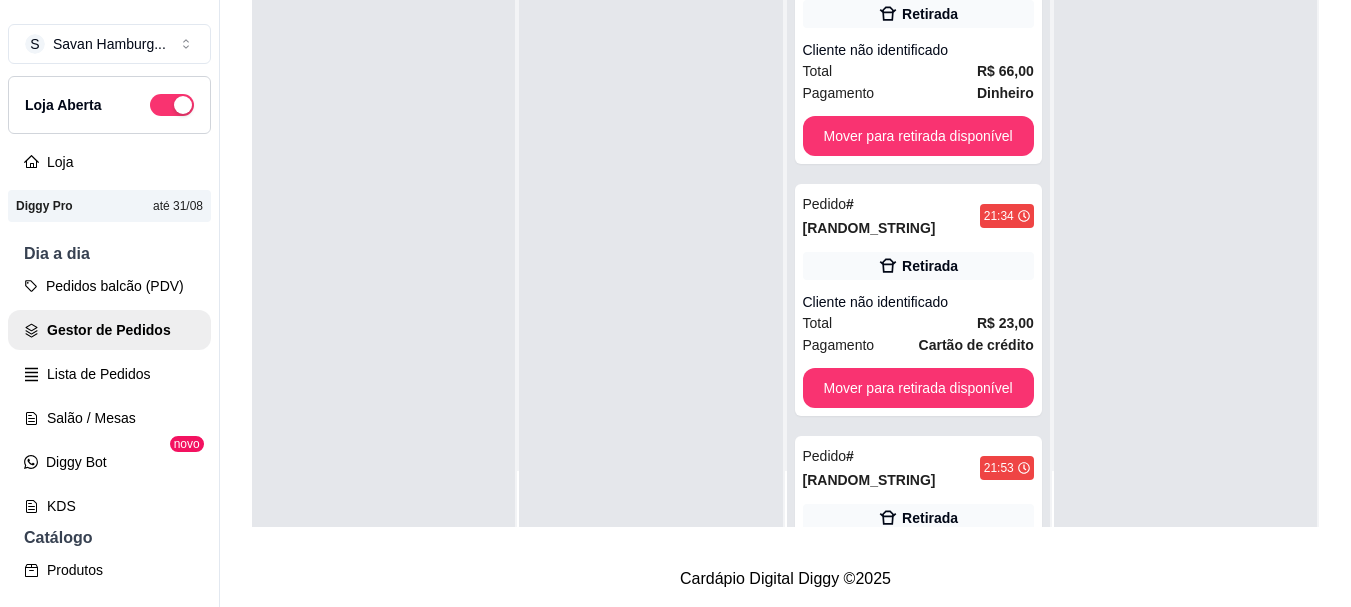 scroll, scrollTop: 0, scrollLeft: 0, axis: both 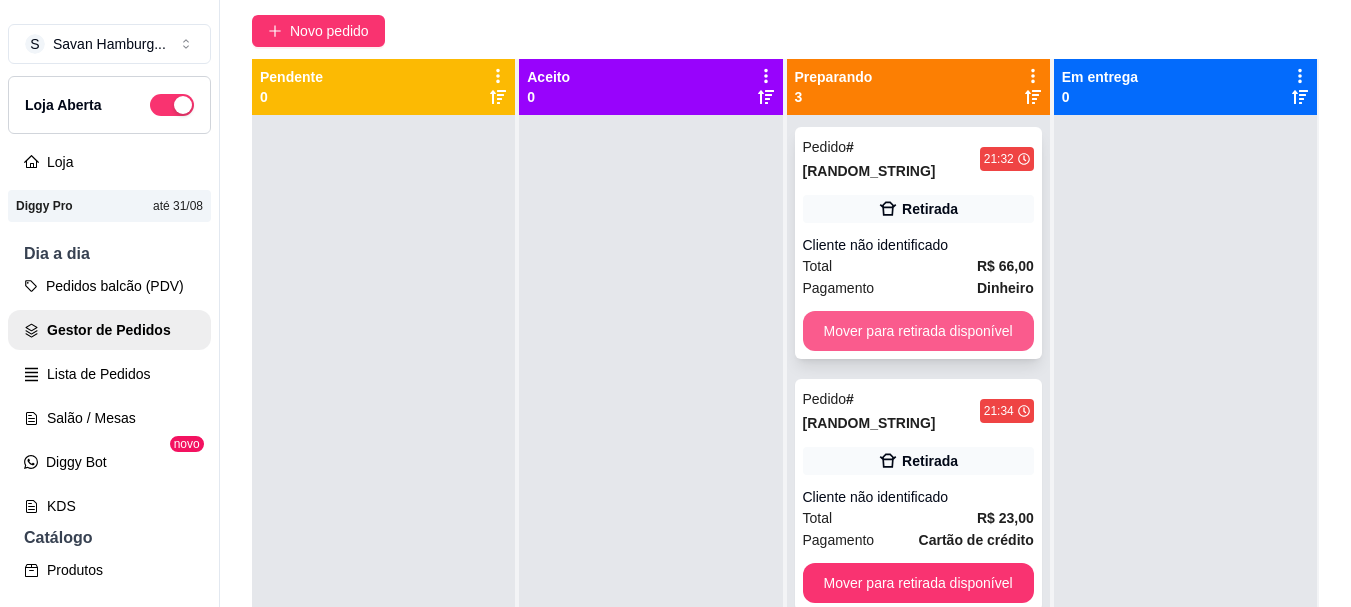 click on "Mover para retirada disponível" at bounding box center [918, 331] 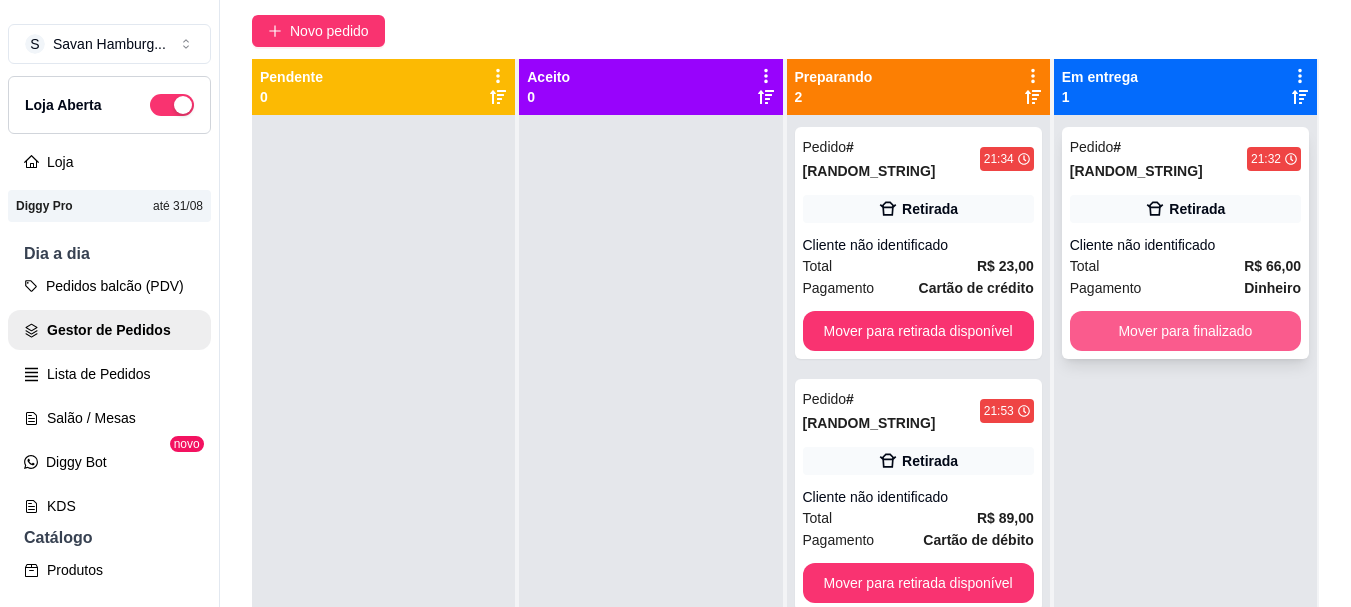 click on "Mover para finalizado" at bounding box center (1185, 331) 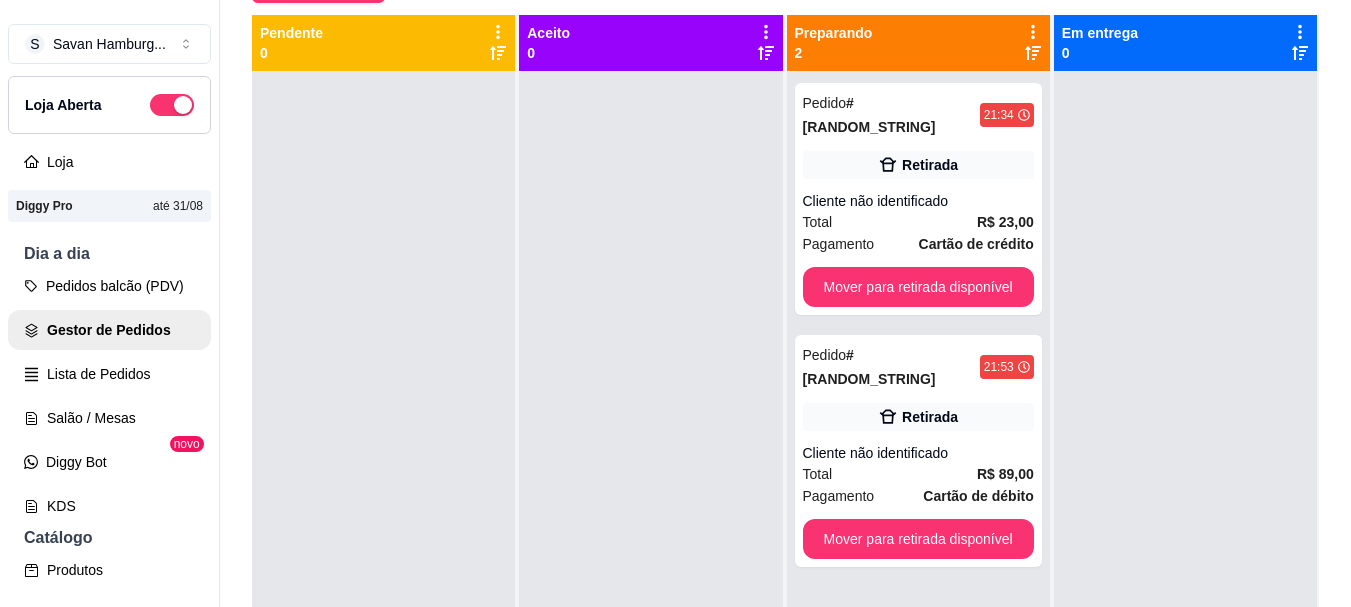 scroll, scrollTop: 198, scrollLeft: 0, axis: vertical 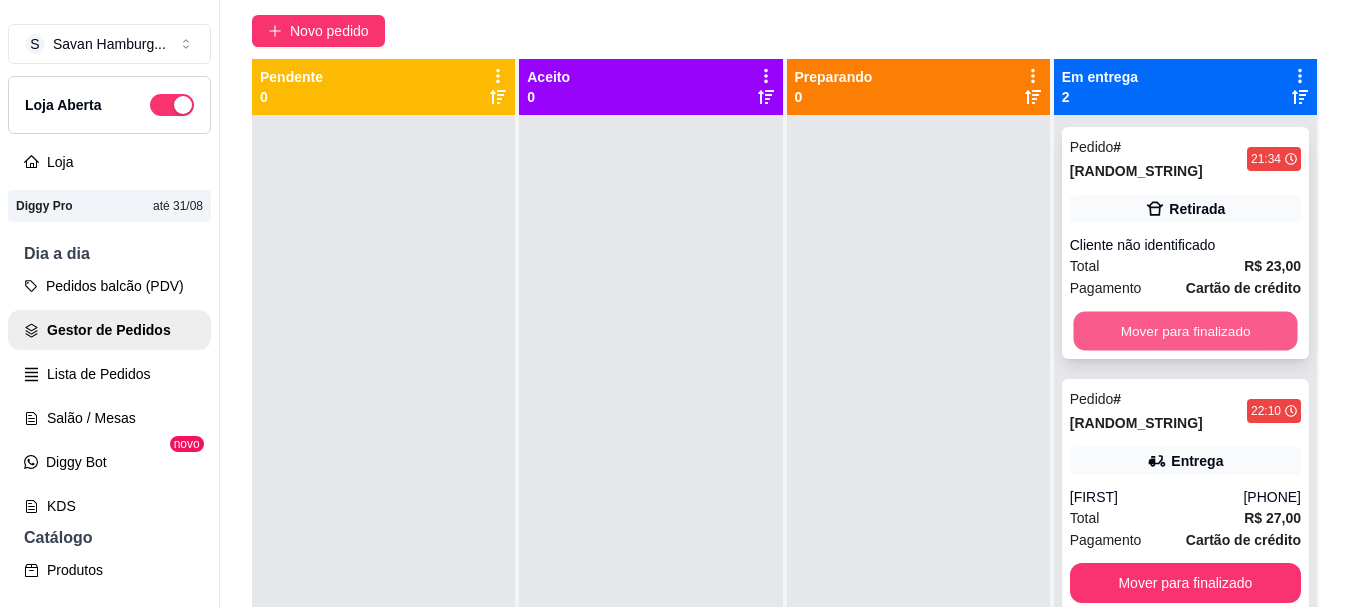 click on "Mover para finalizado" at bounding box center (1185, 331) 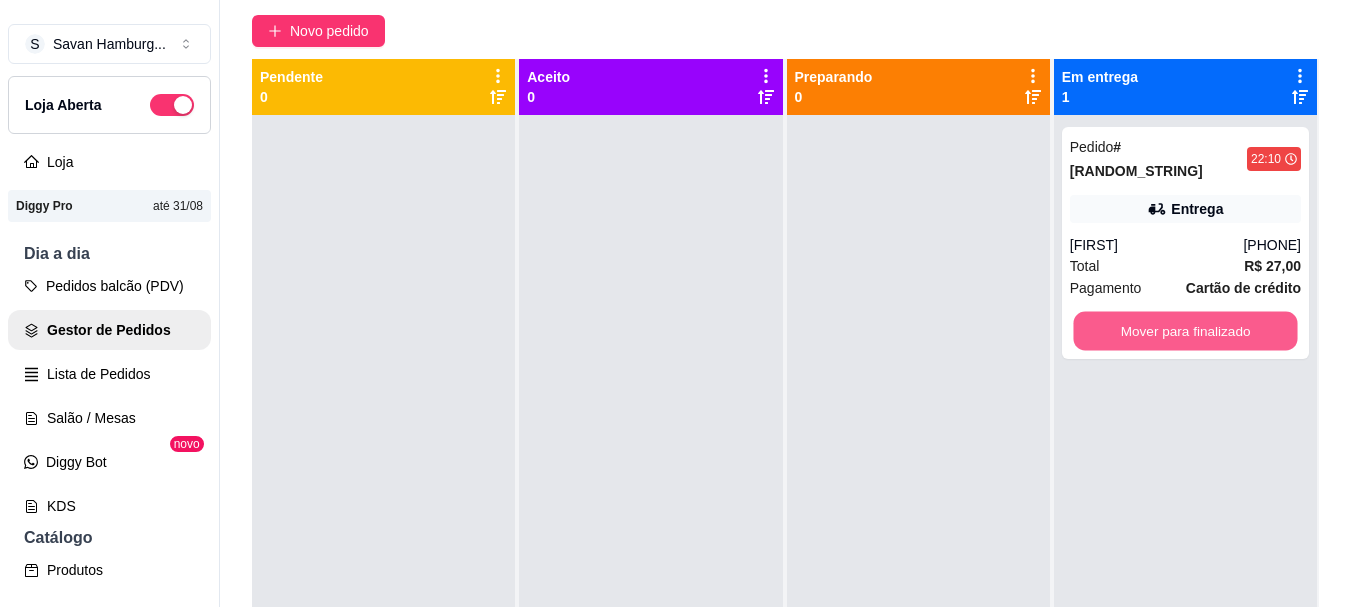 click on "Mover para finalizado" at bounding box center (1185, 331) 